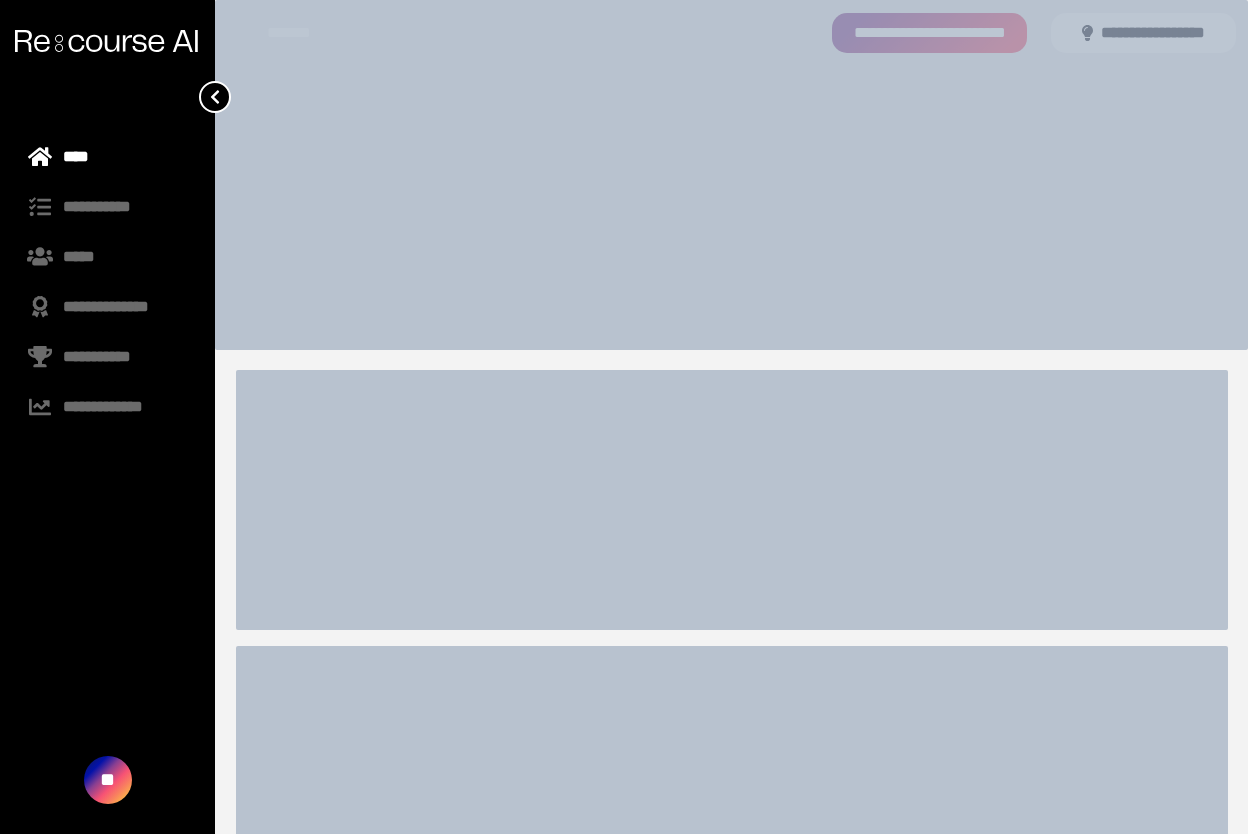 scroll, scrollTop: 0, scrollLeft: 0, axis: both 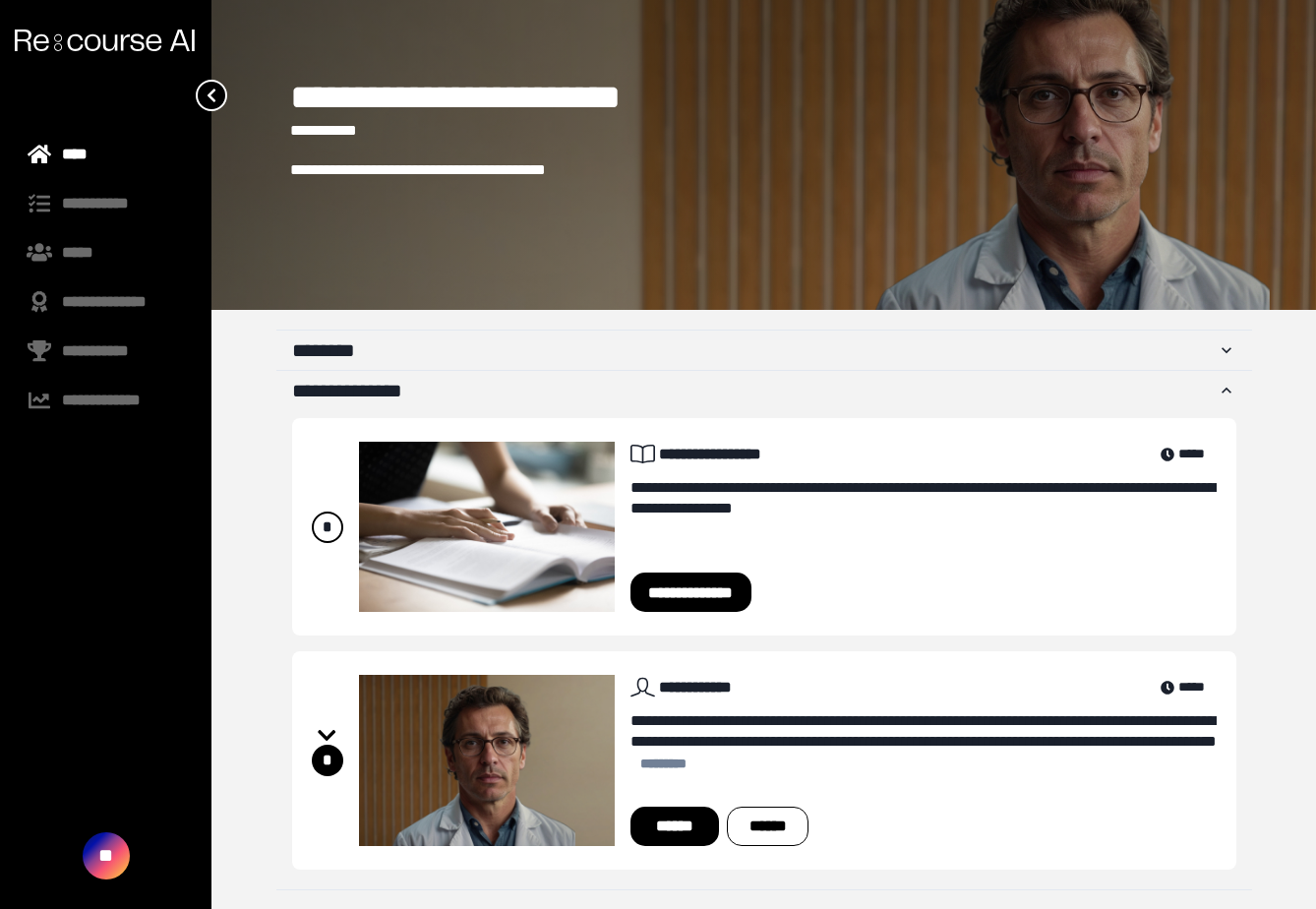click on "******" at bounding box center (675, 826) 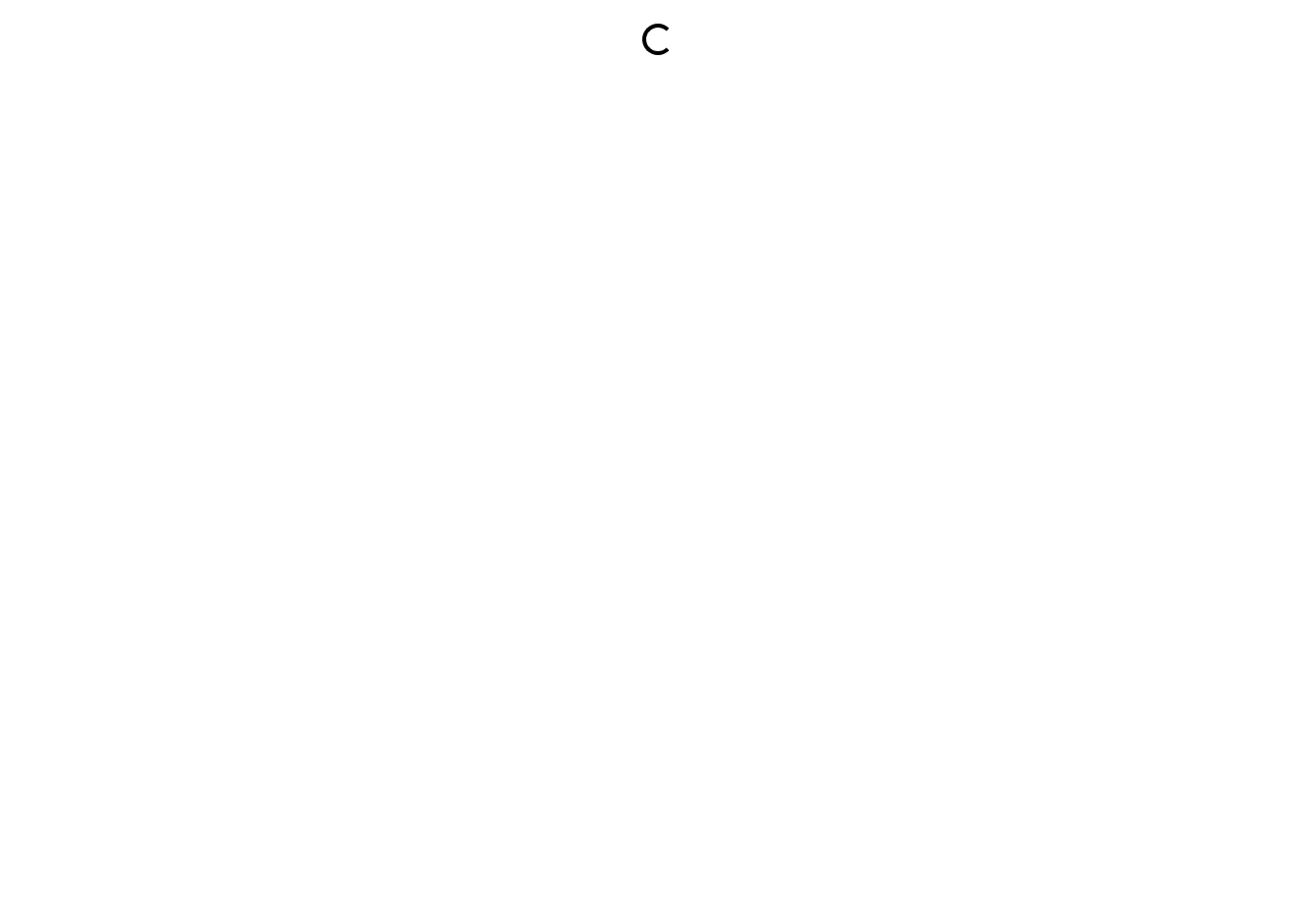 scroll, scrollTop: 0, scrollLeft: 0, axis: both 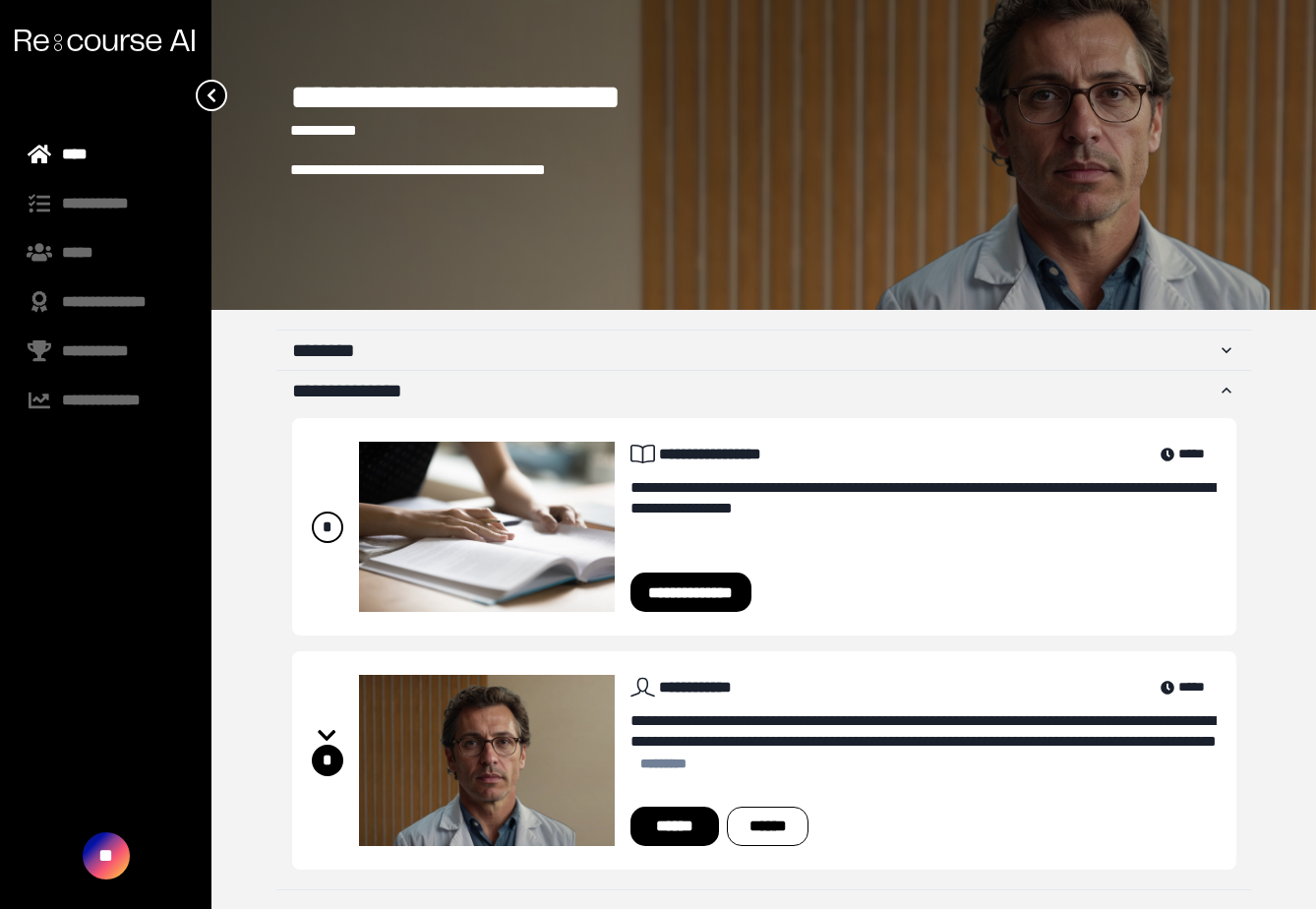 click on "******" at bounding box center (675, 826) 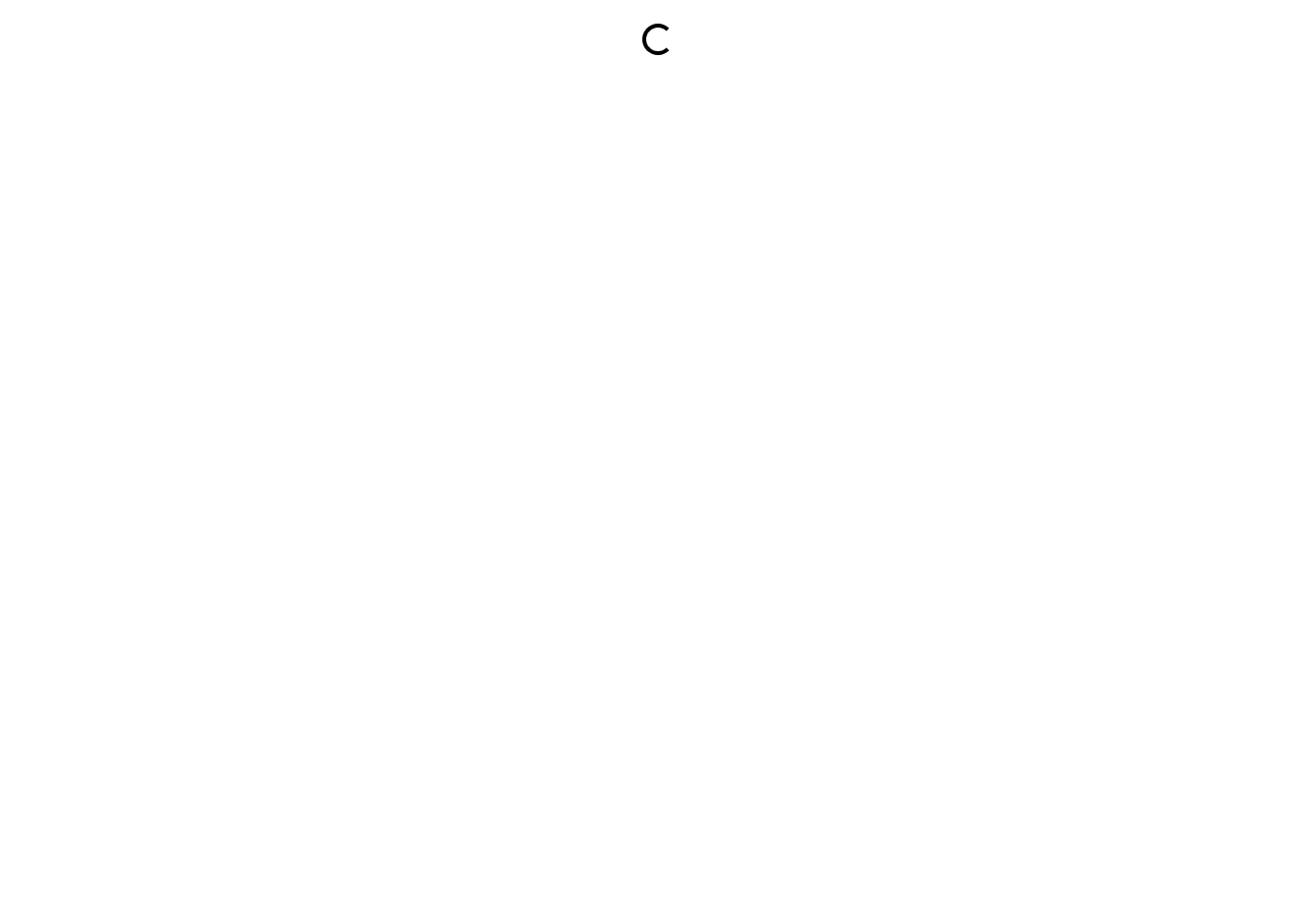 scroll, scrollTop: 0, scrollLeft: 0, axis: both 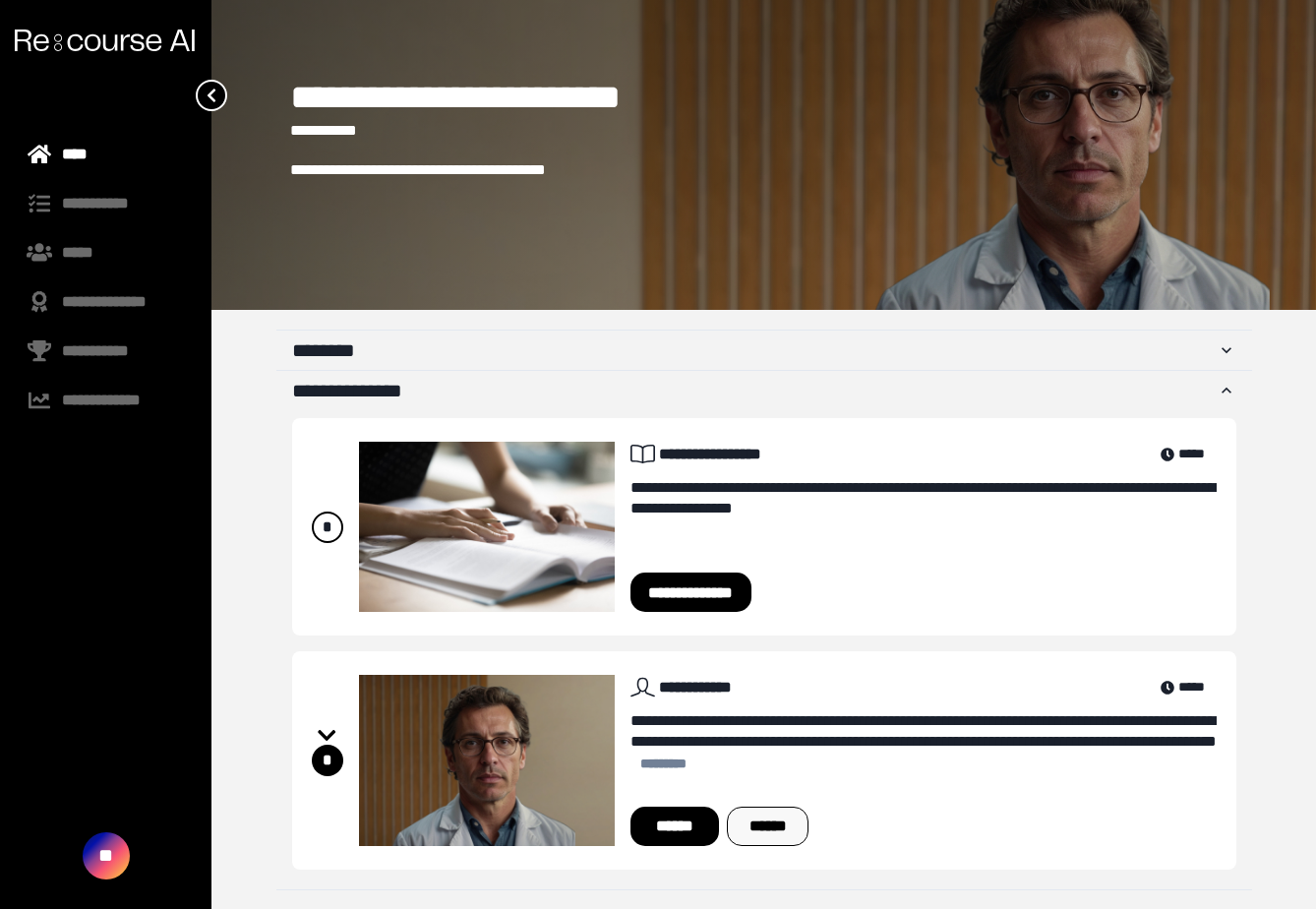 click on "******" at bounding box center [767, 826] 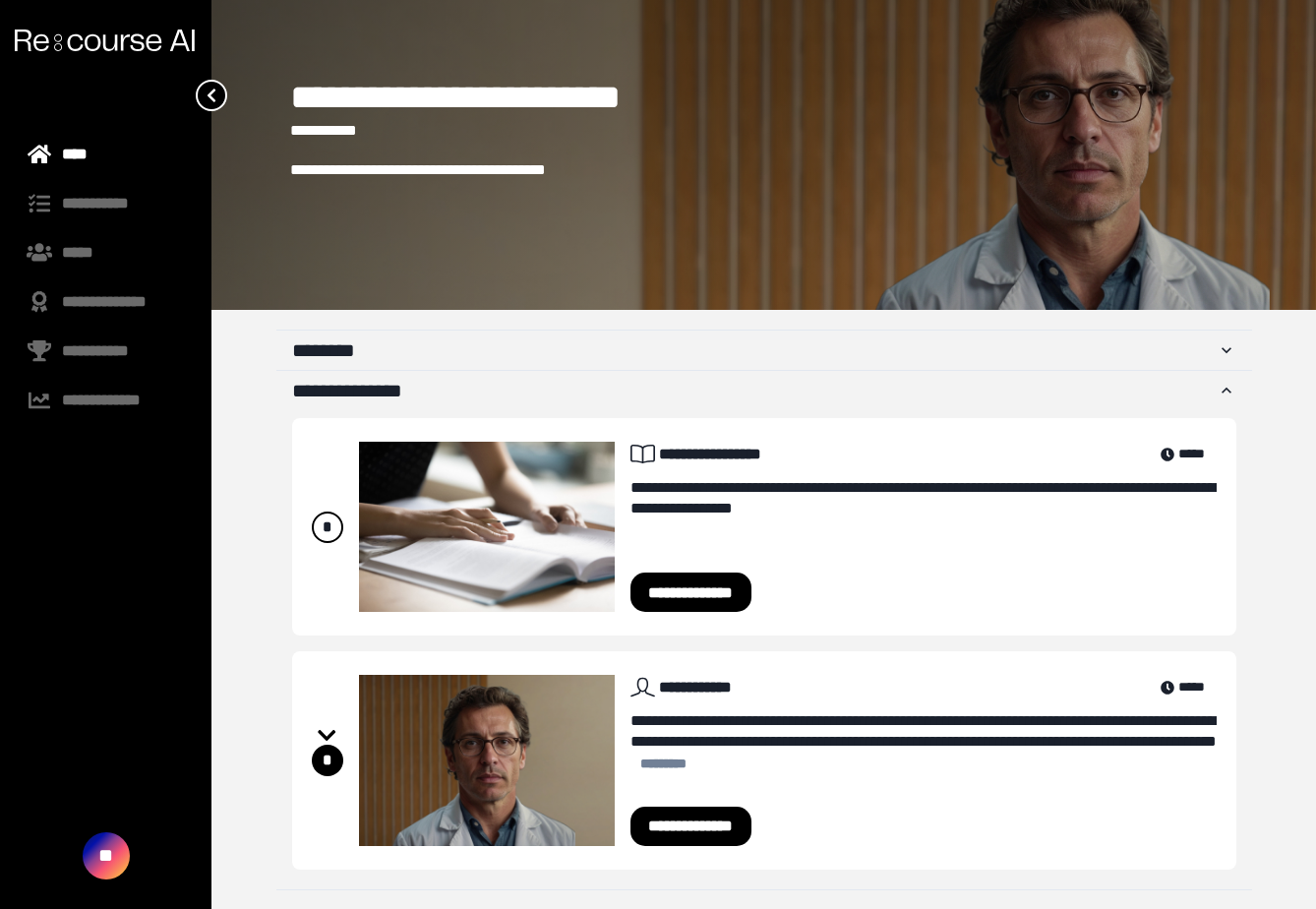 click on "**********" at bounding box center [691, 826] 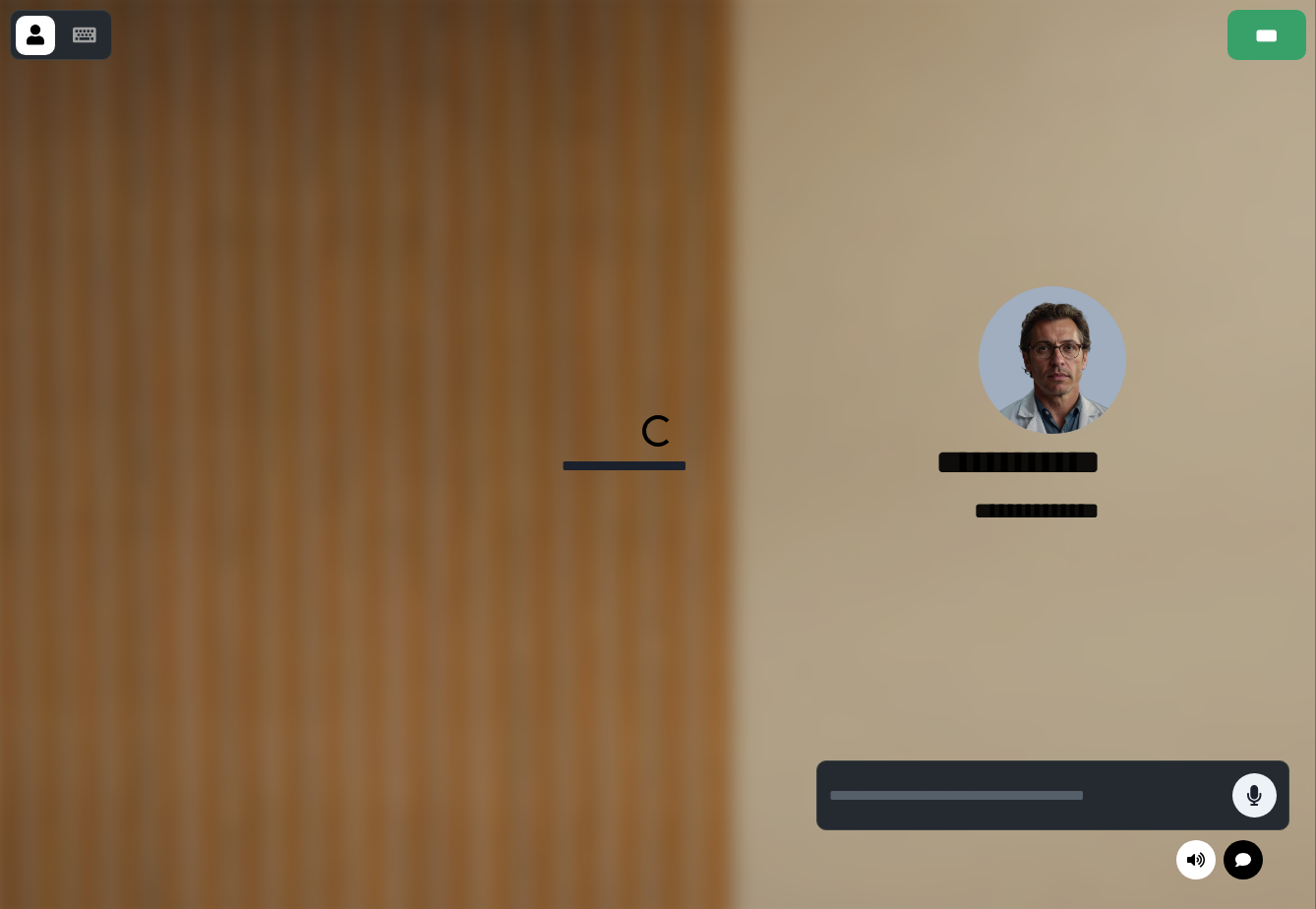 click at bounding box center (85, 35) 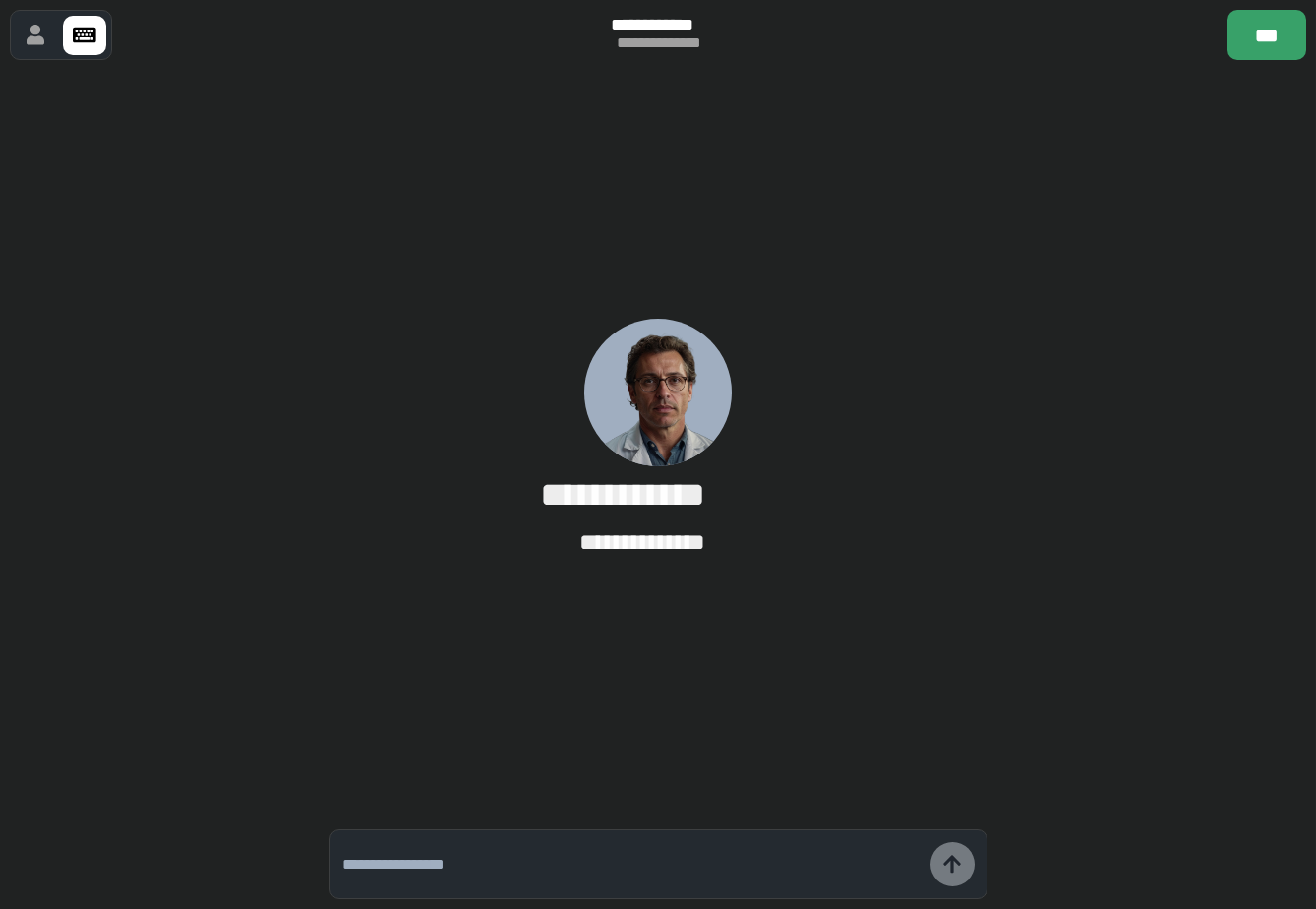 click on "**********" at bounding box center (658, 34) 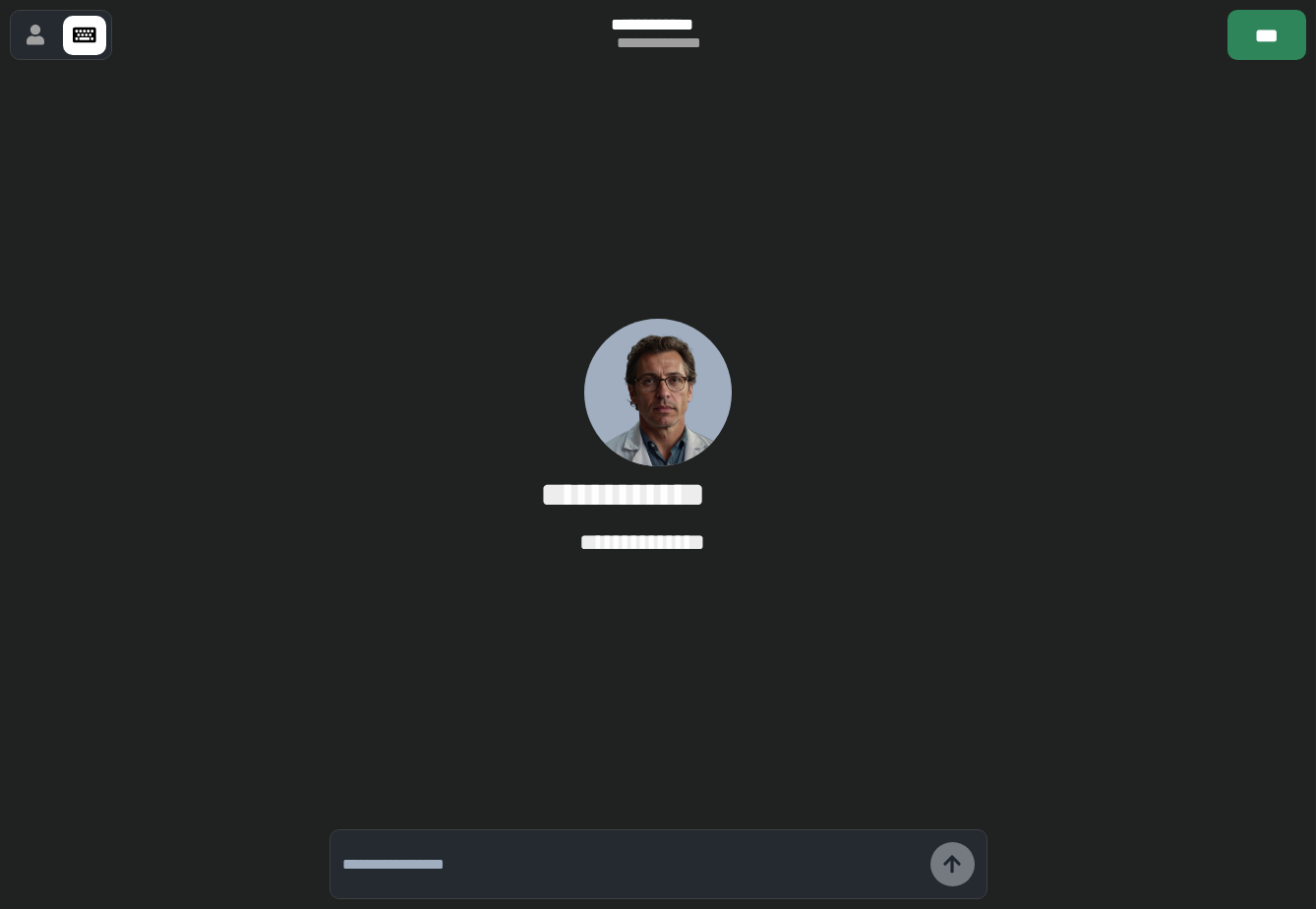 click on "***" at bounding box center (1267, 34) 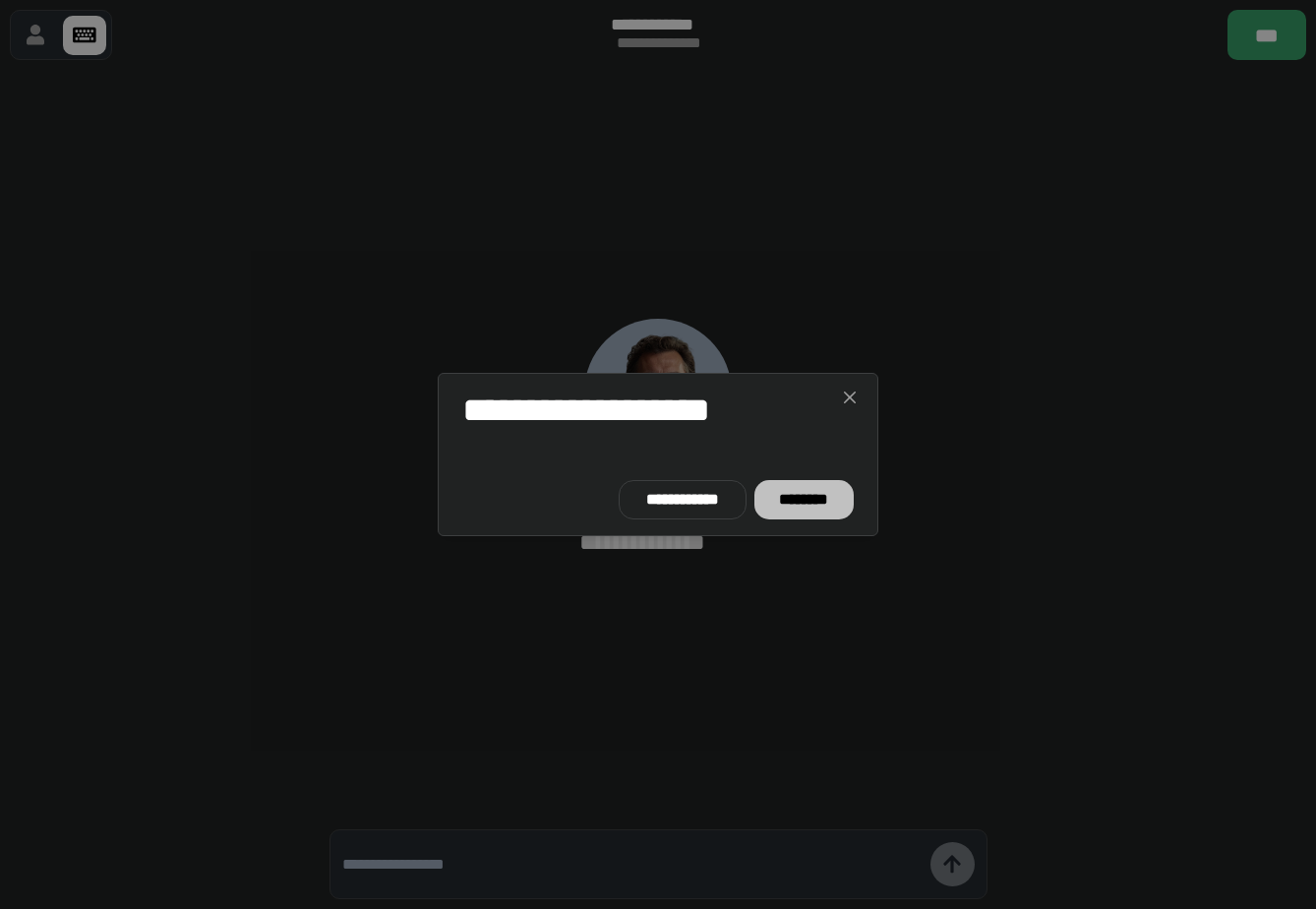 click on "********" at bounding box center [804, 500] 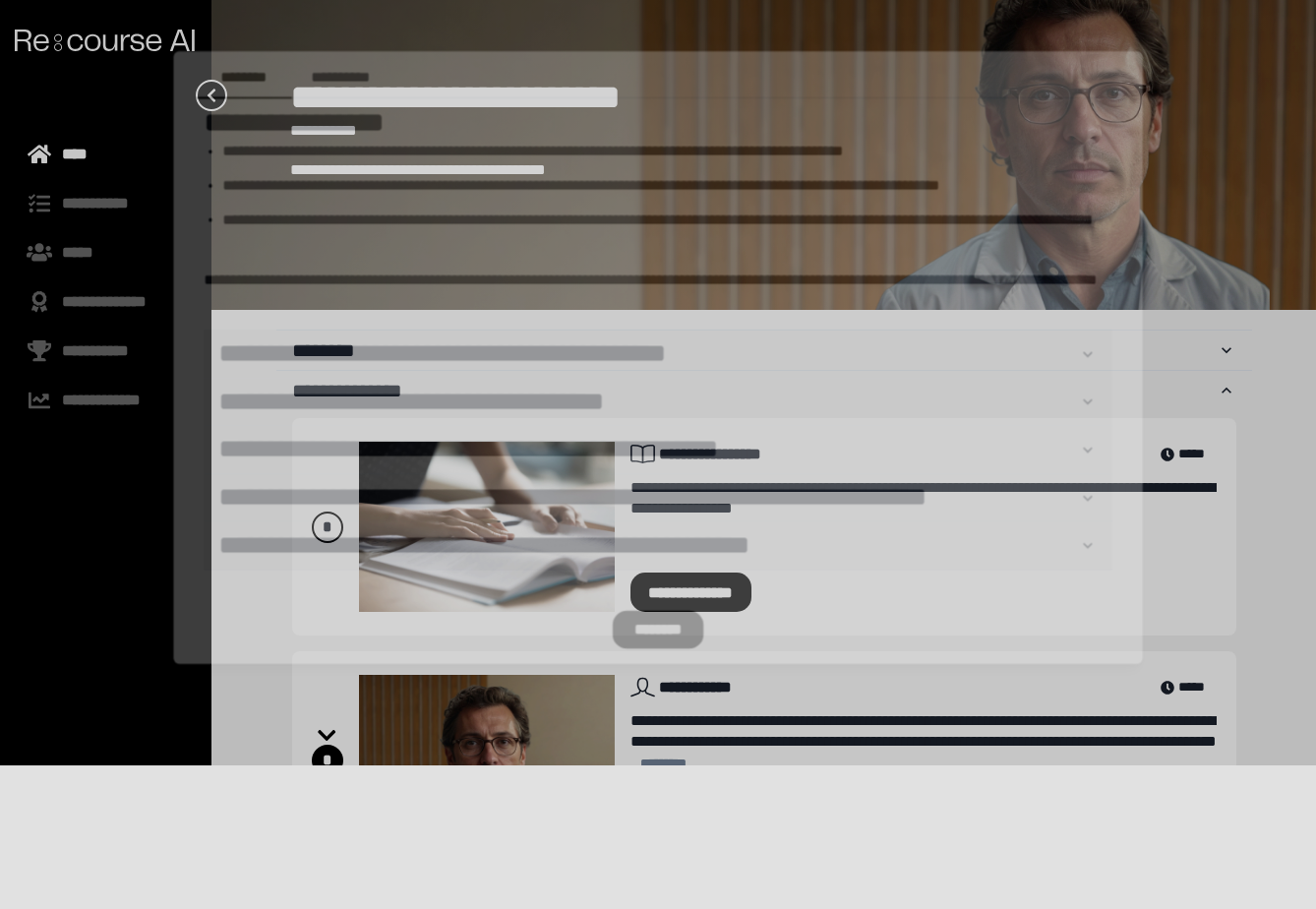 type 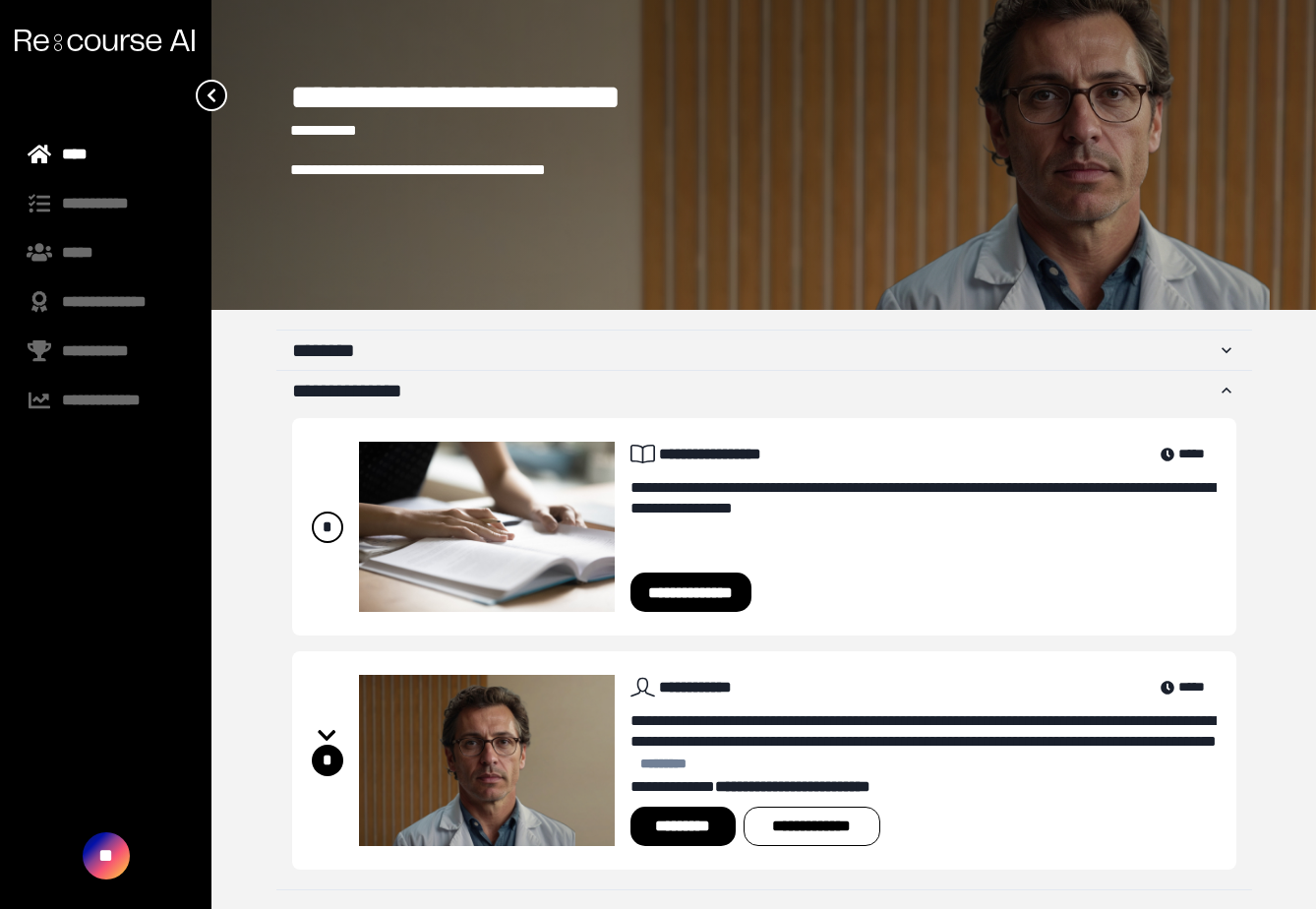 click on "*********" at bounding box center (683, 826) 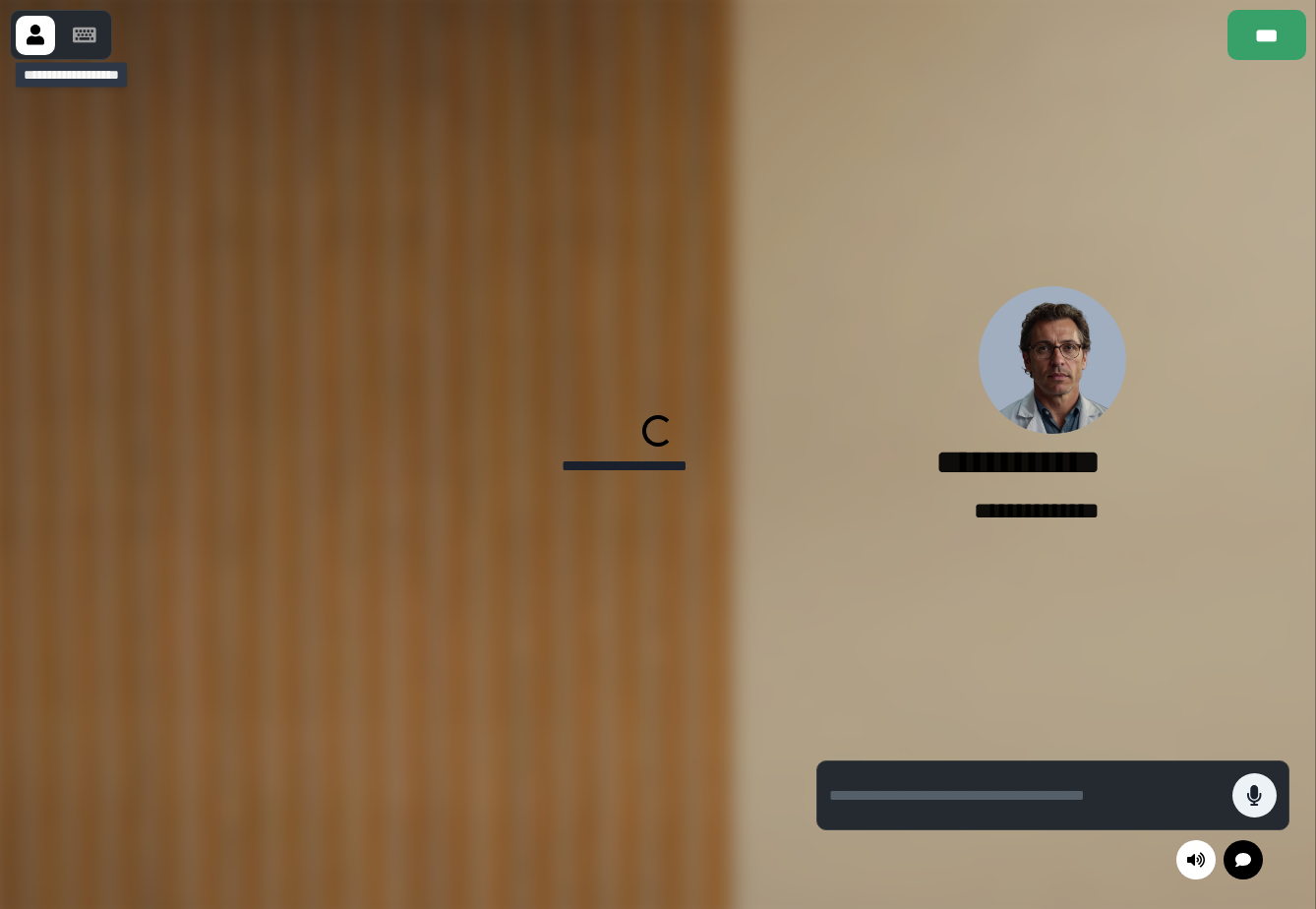 click at bounding box center (85, 35) 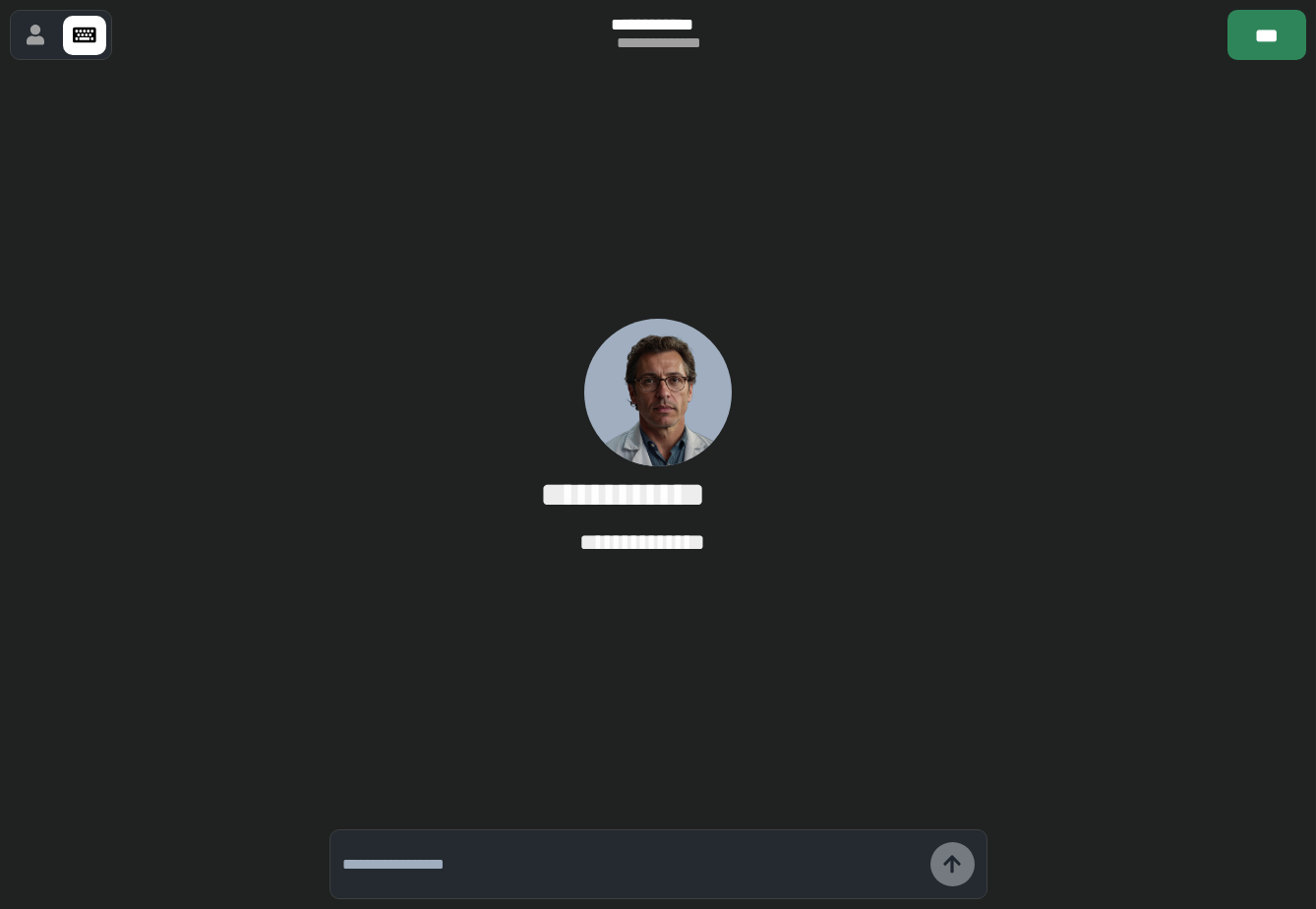 click on "***" at bounding box center [1267, 34] 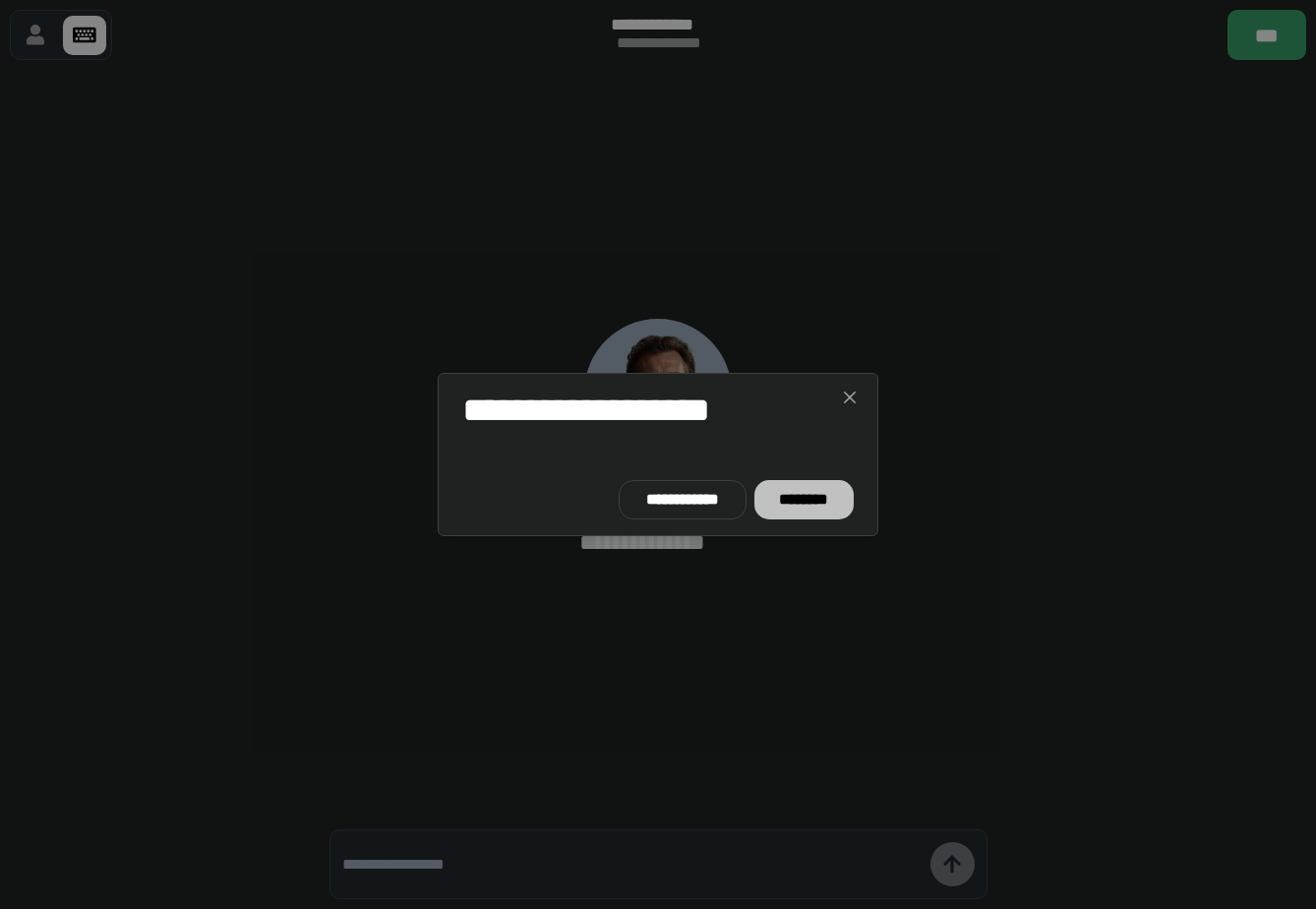 click on "********" at bounding box center [804, 500] 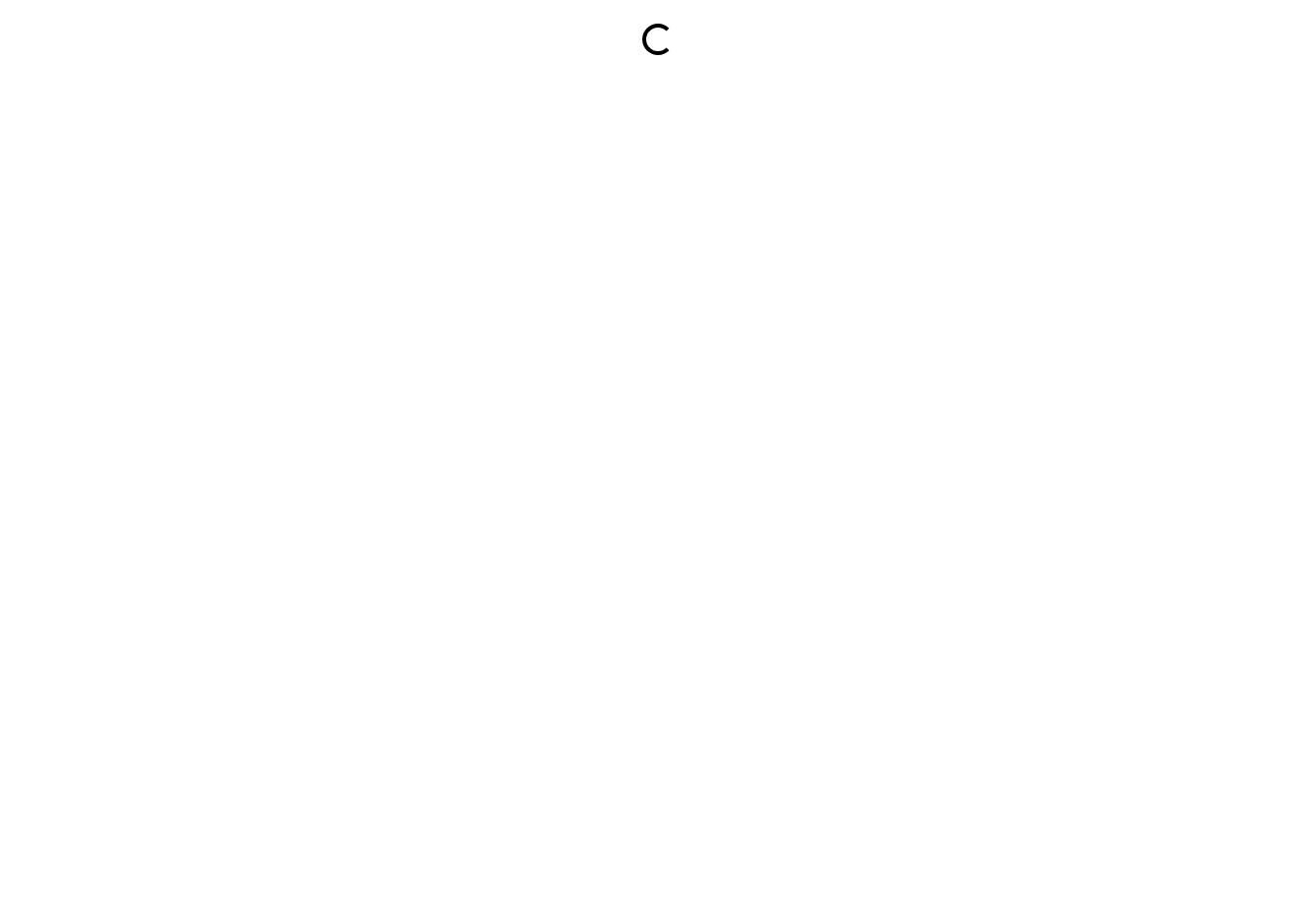 scroll, scrollTop: 0, scrollLeft: 0, axis: both 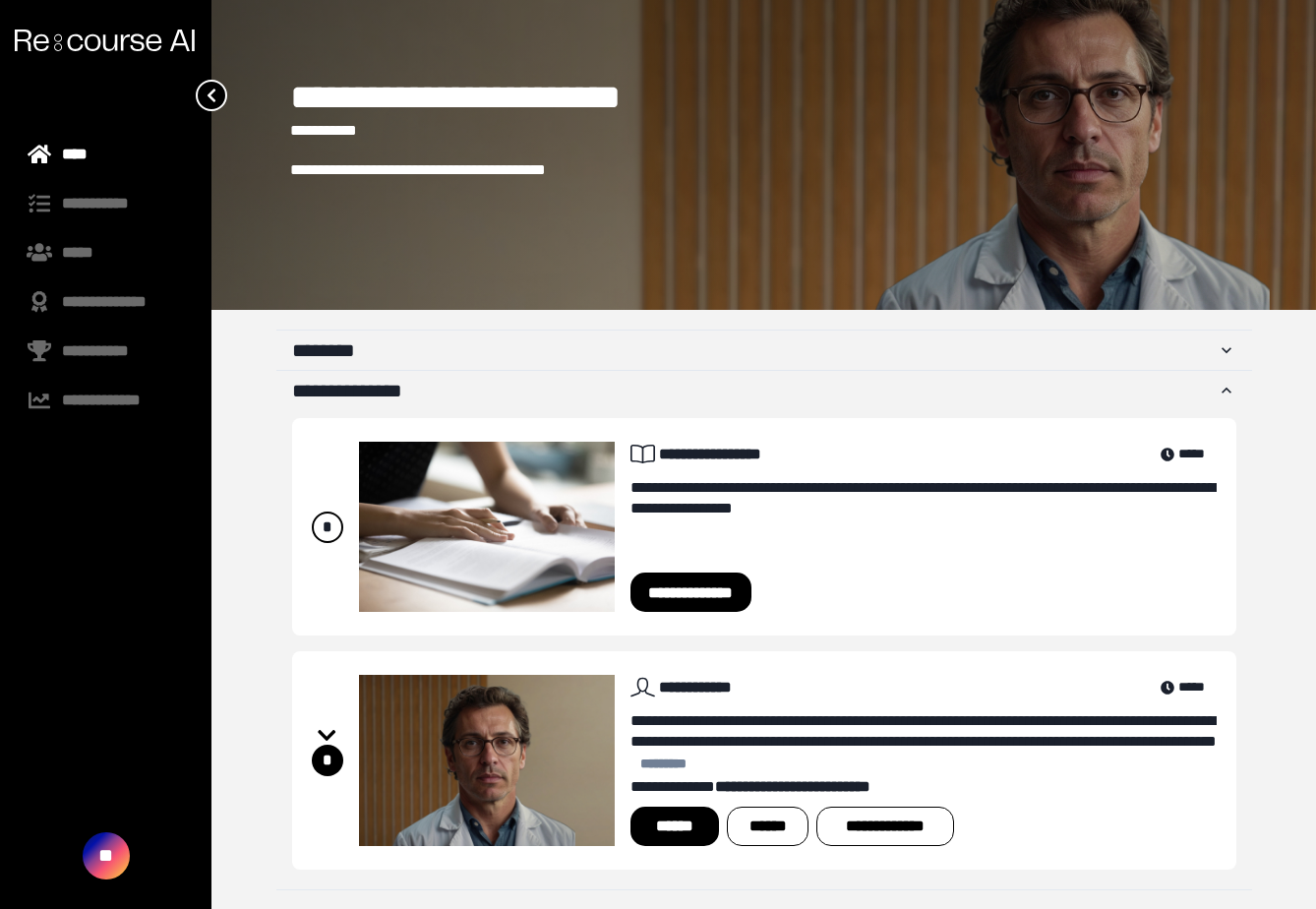 click on "******" at bounding box center (675, 826) 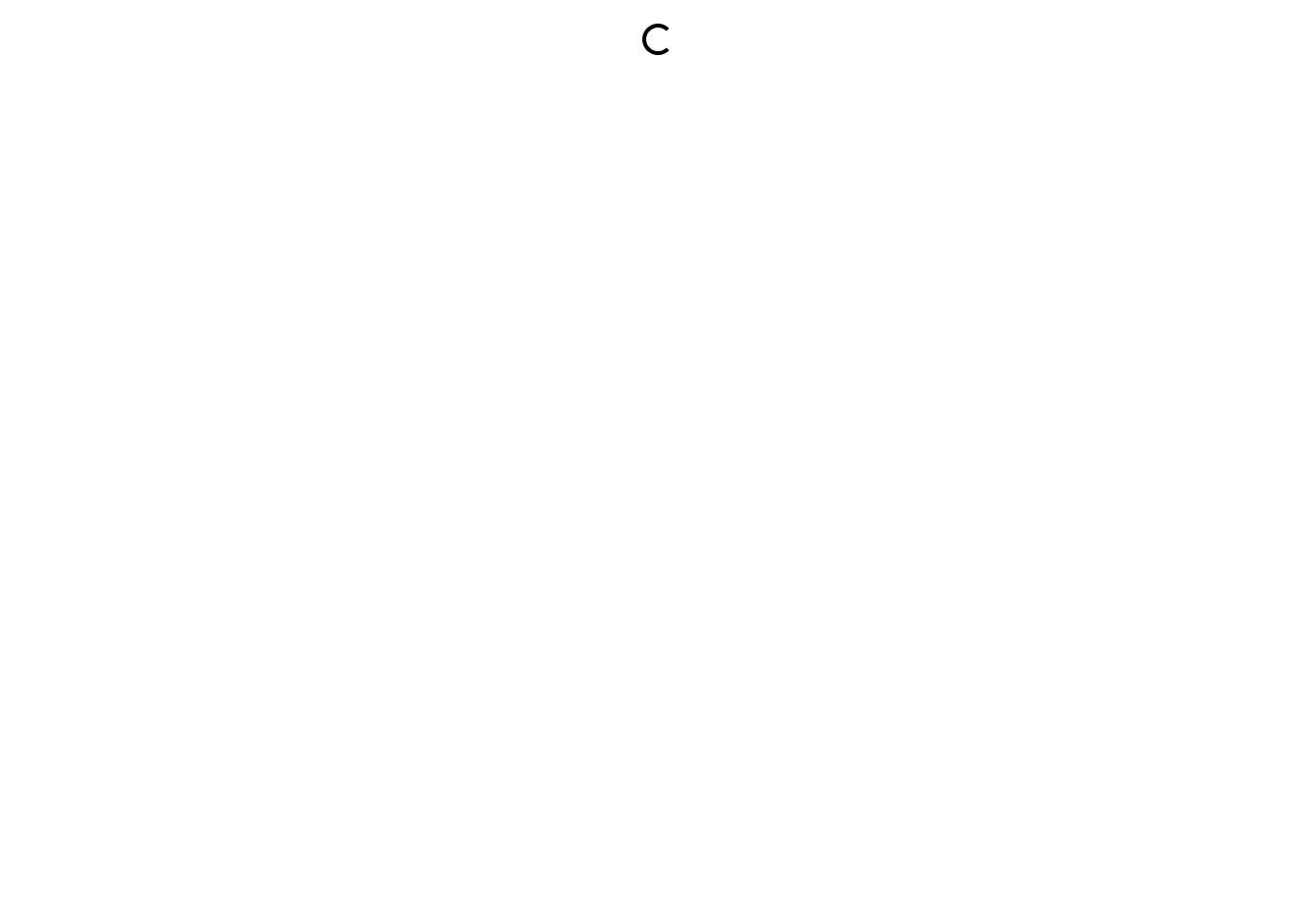 scroll, scrollTop: 0, scrollLeft: 0, axis: both 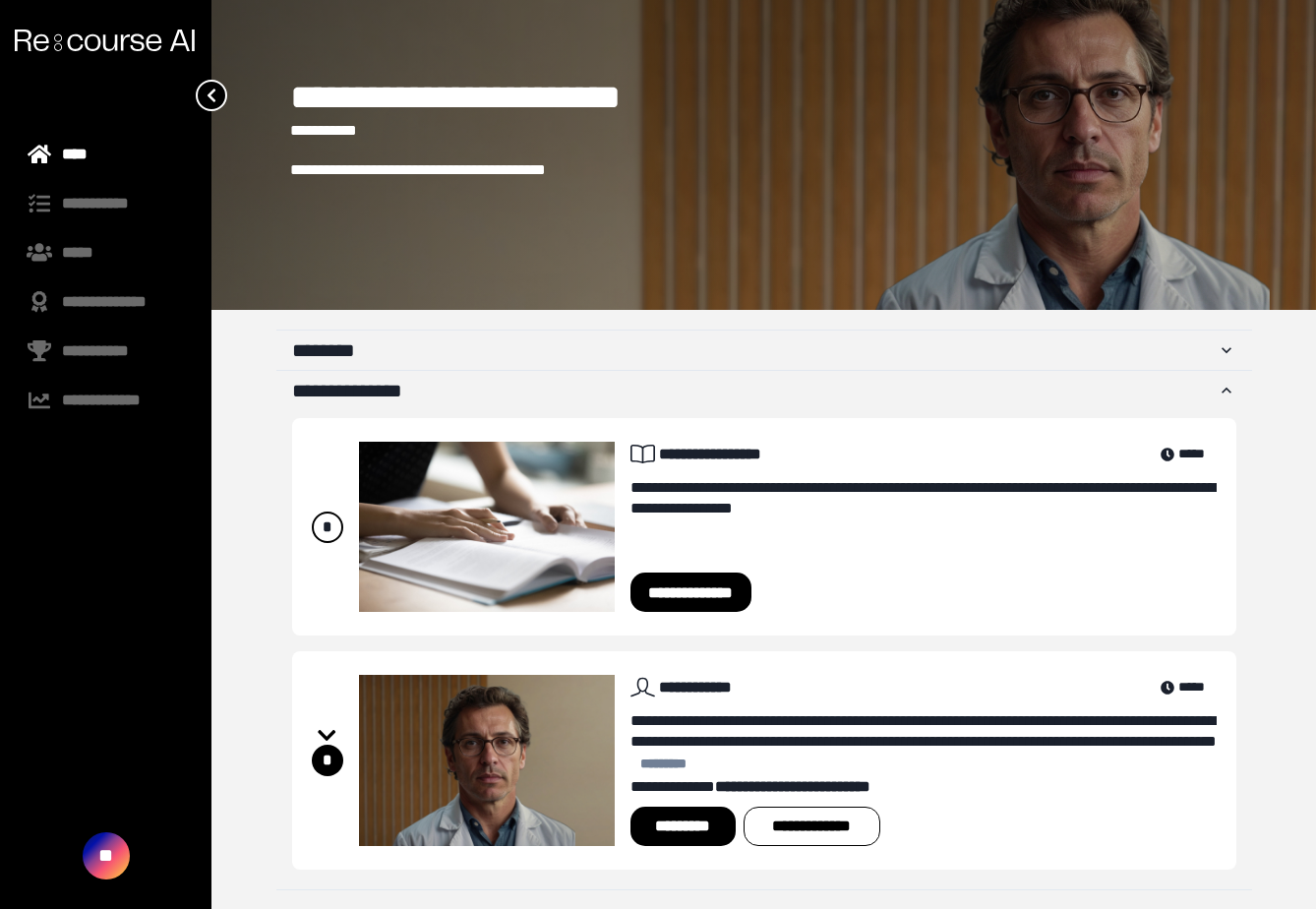 click on "*********" at bounding box center [683, 826] 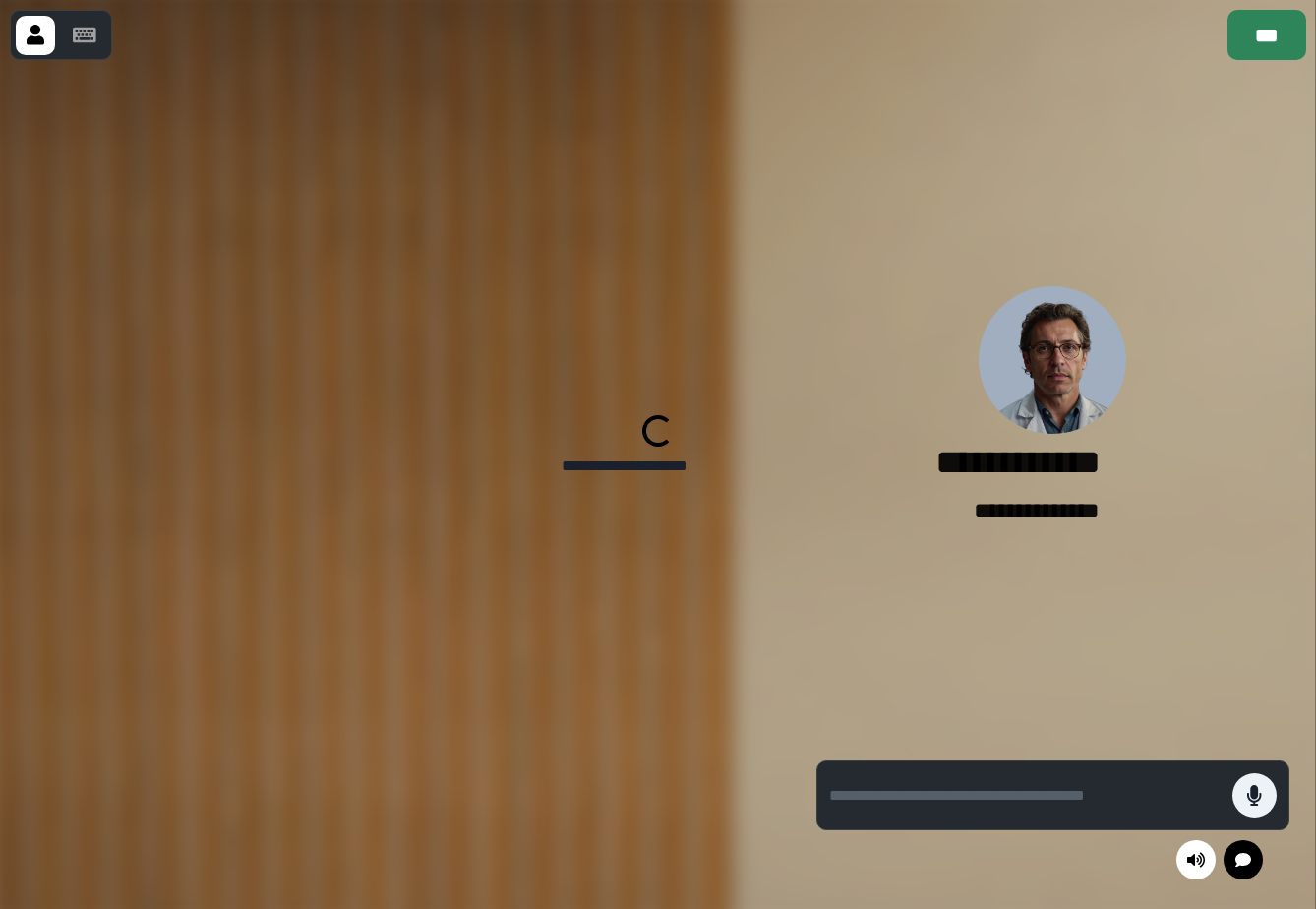 click on "***" at bounding box center (1267, 34) 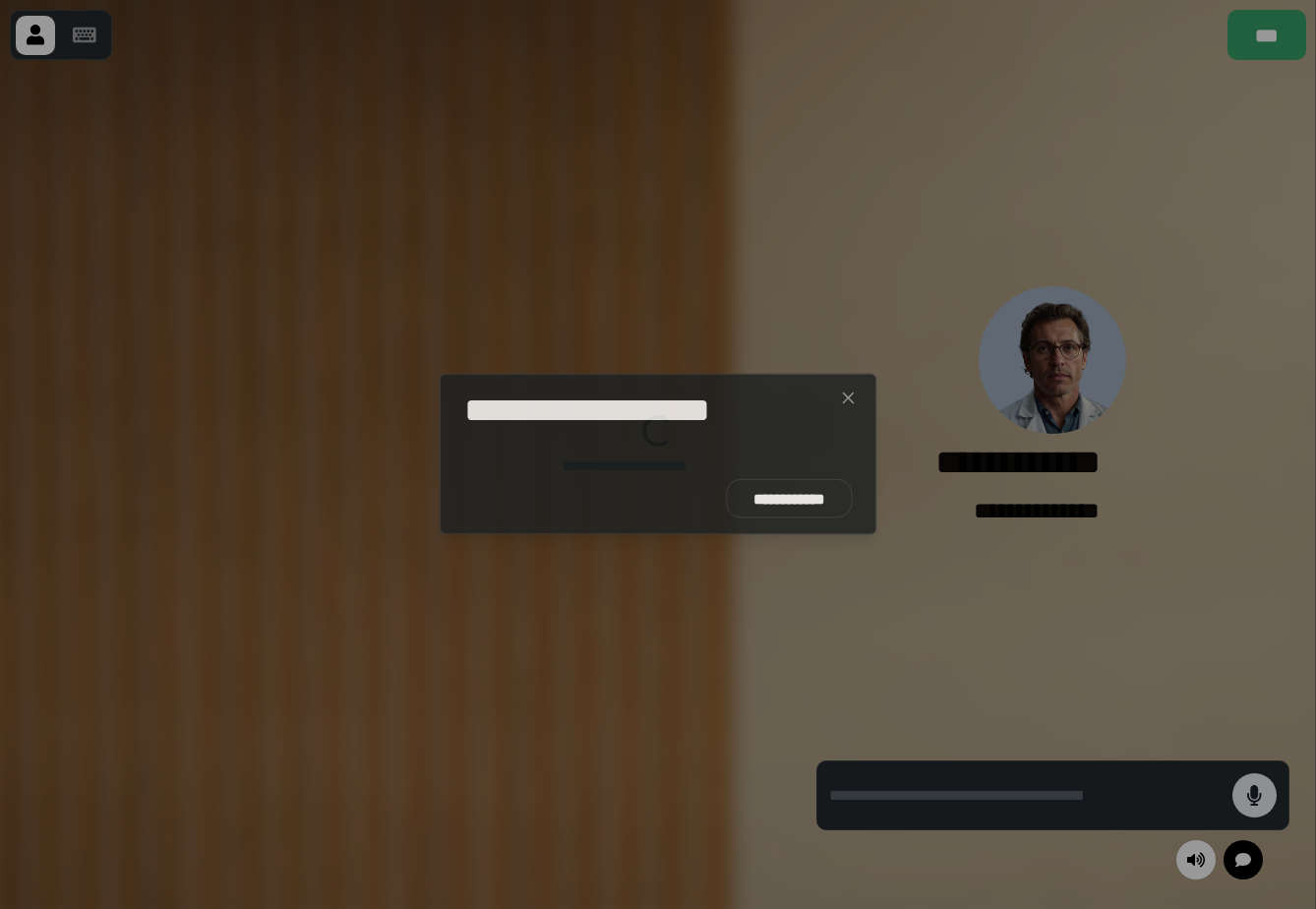 type 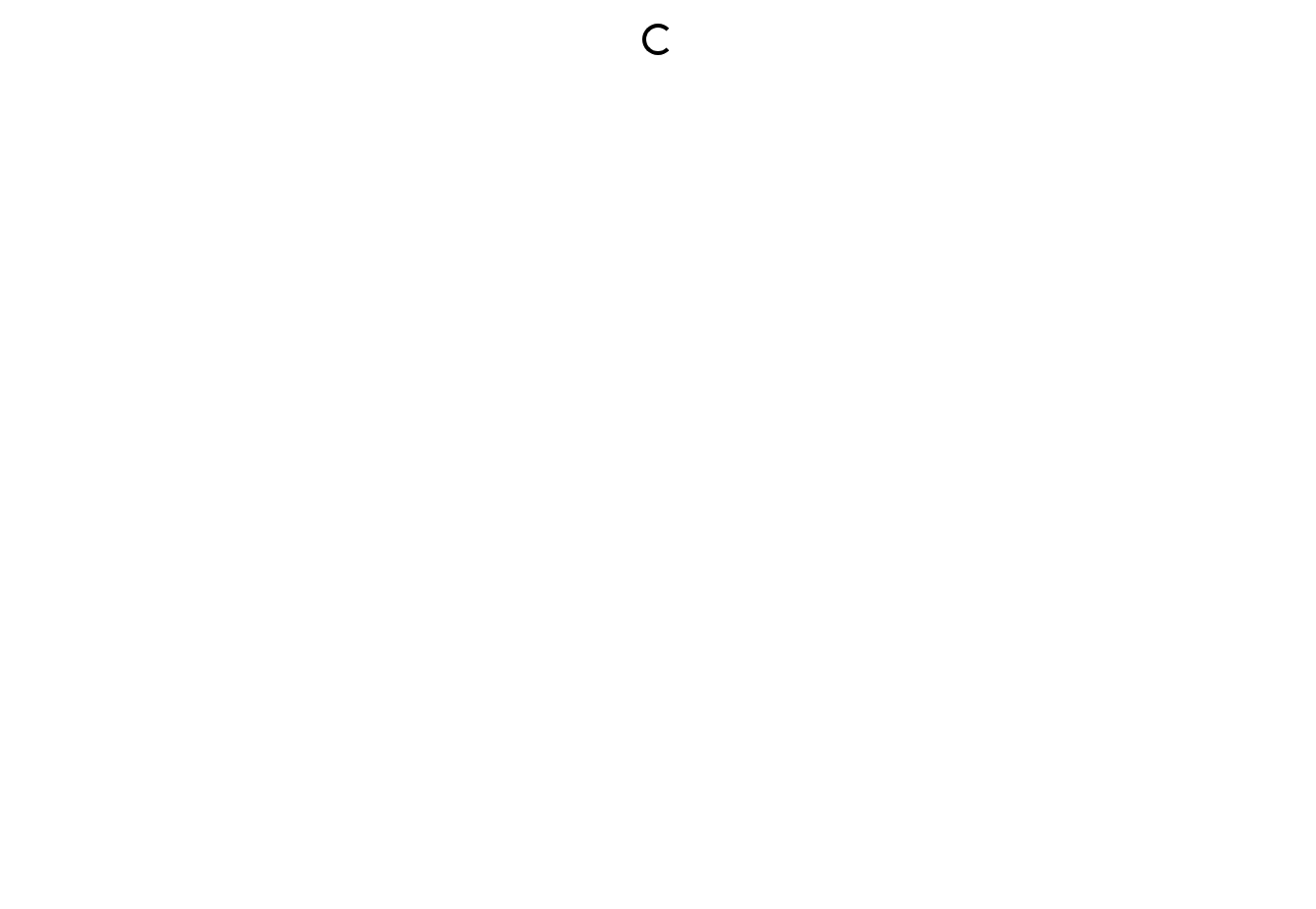 scroll, scrollTop: 0, scrollLeft: 0, axis: both 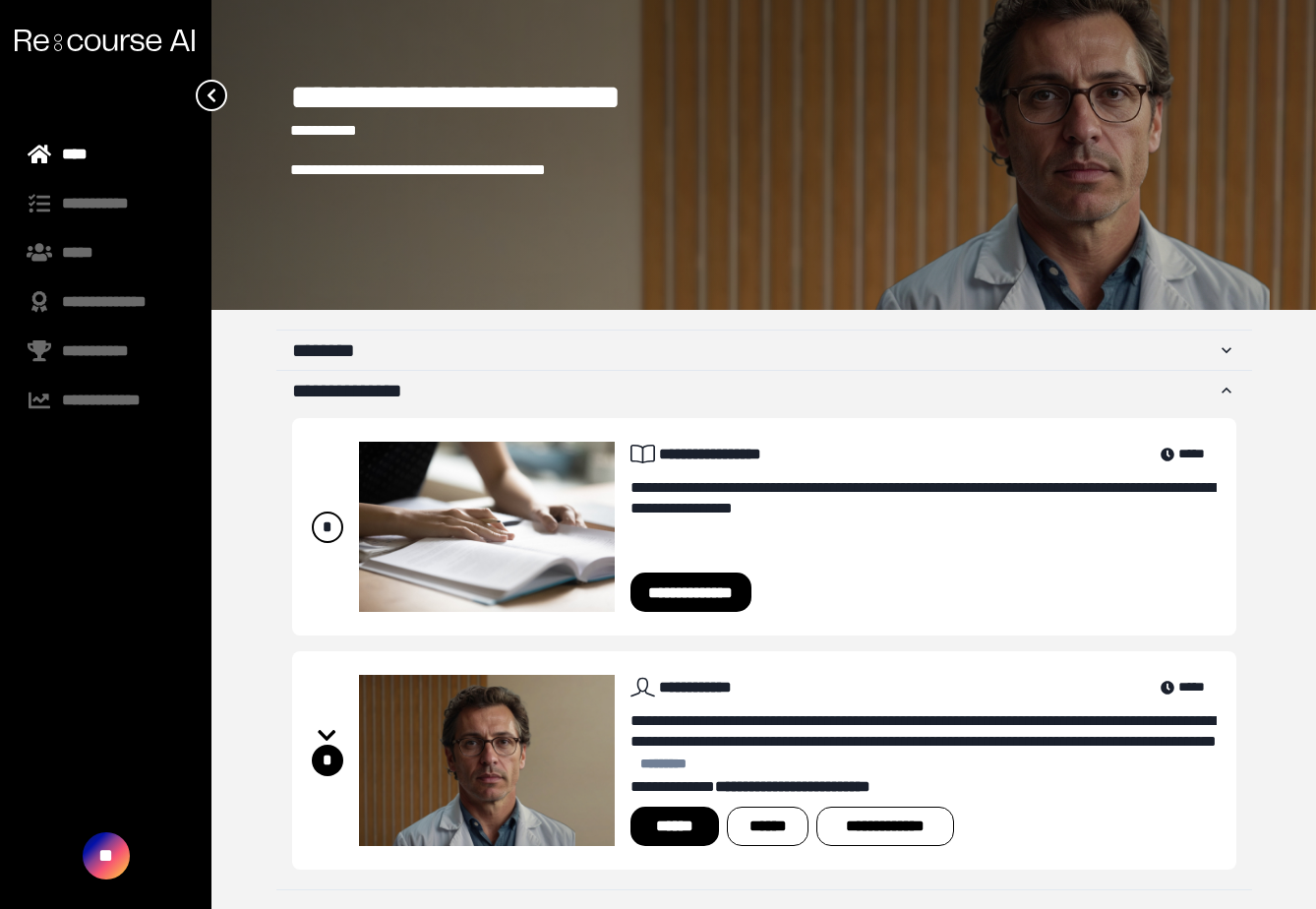 click on "******" at bounding box center (675, 826) 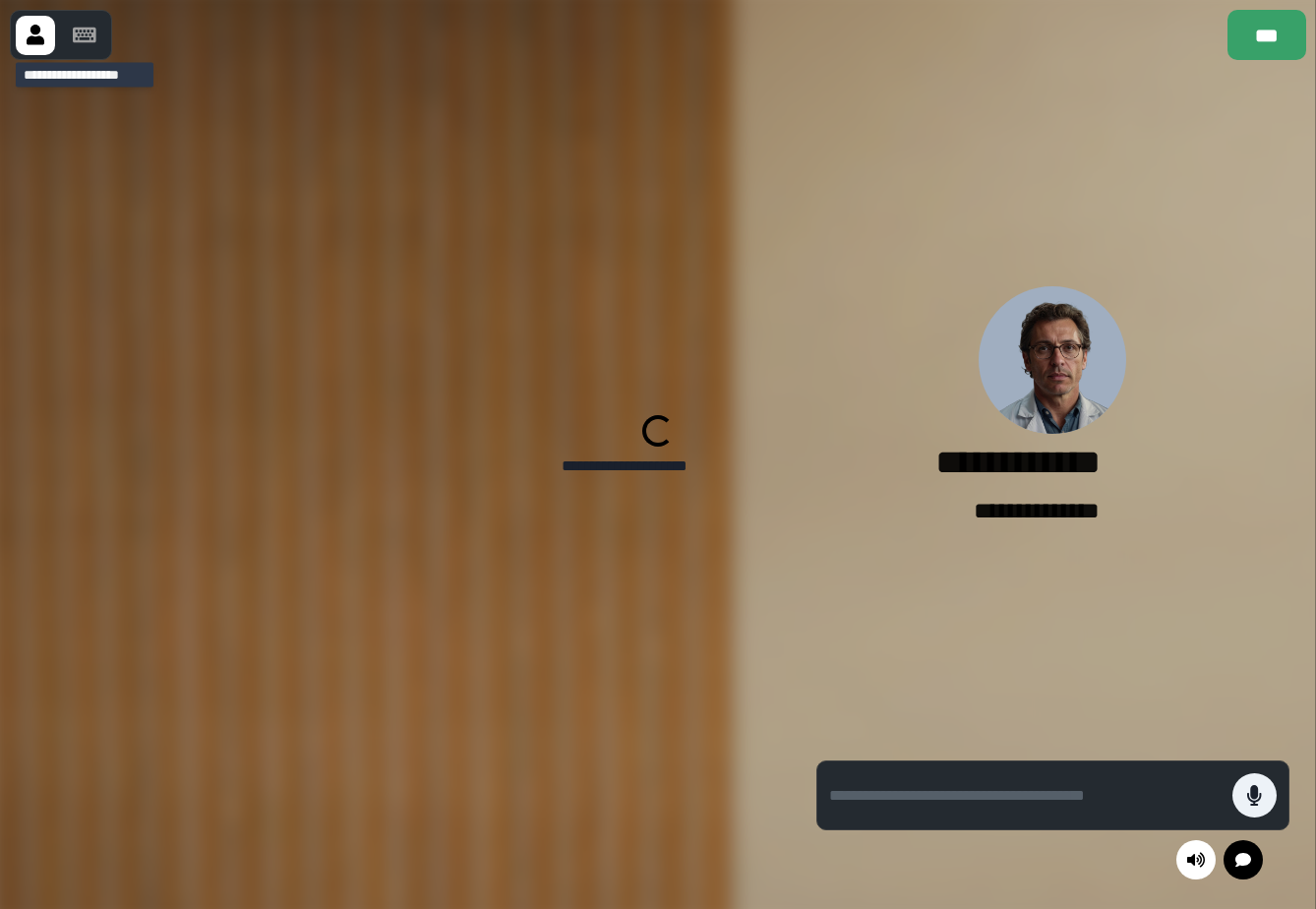 click at bounding box center [85, 35] 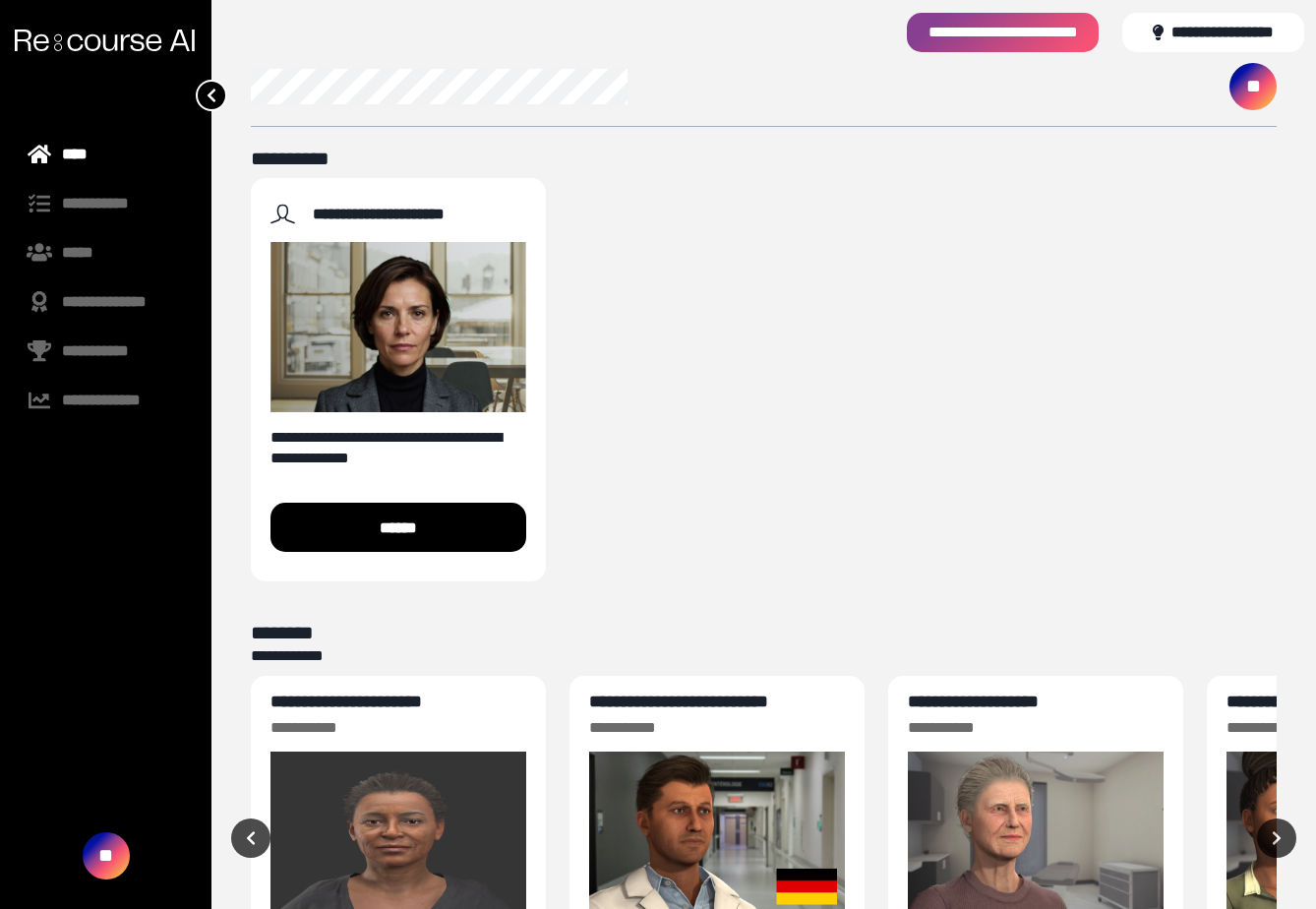 scroll, scrollTop: 0, scrollLeft: 0, axis: both 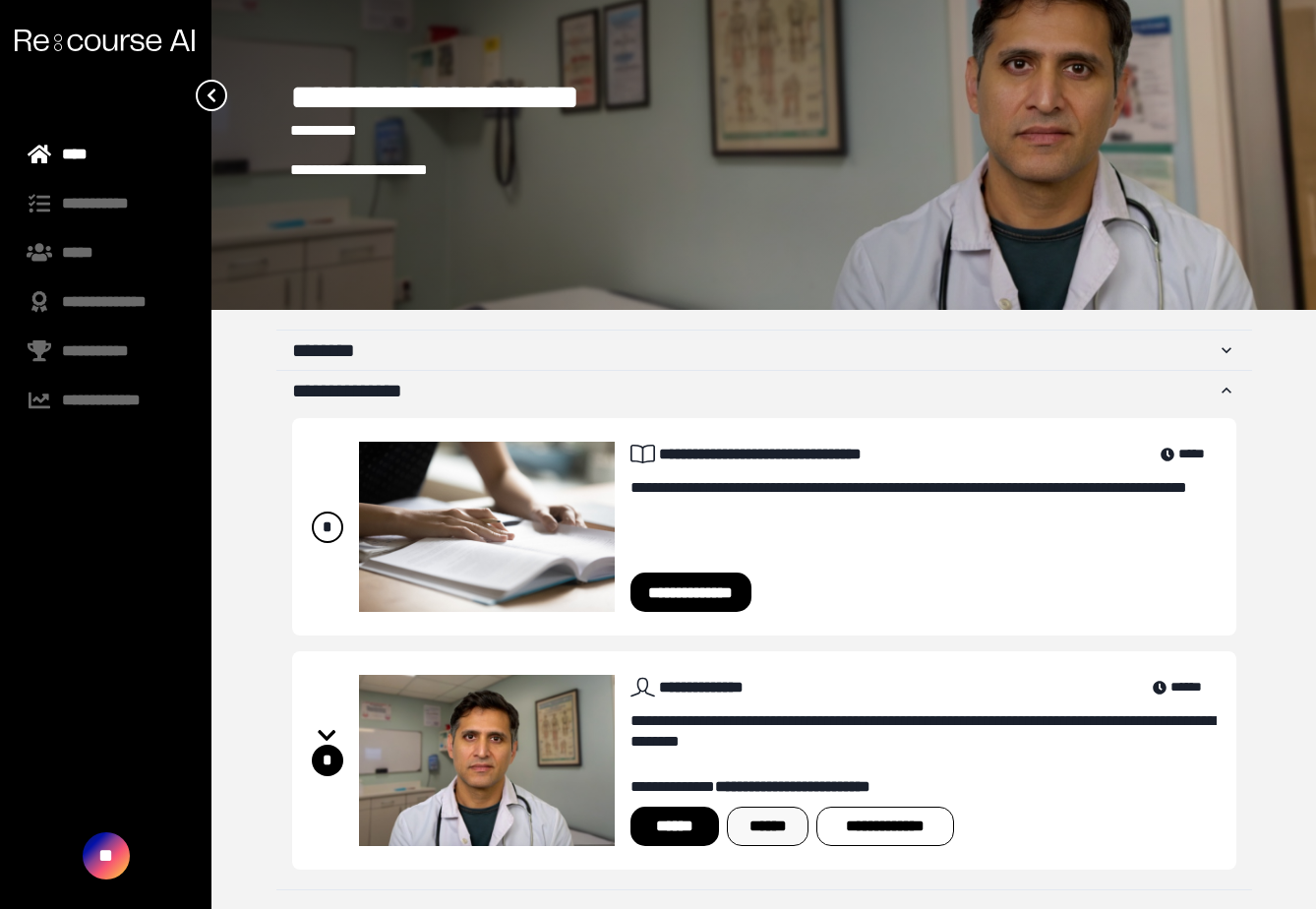 click on "******" at bounding box center (767, 826) 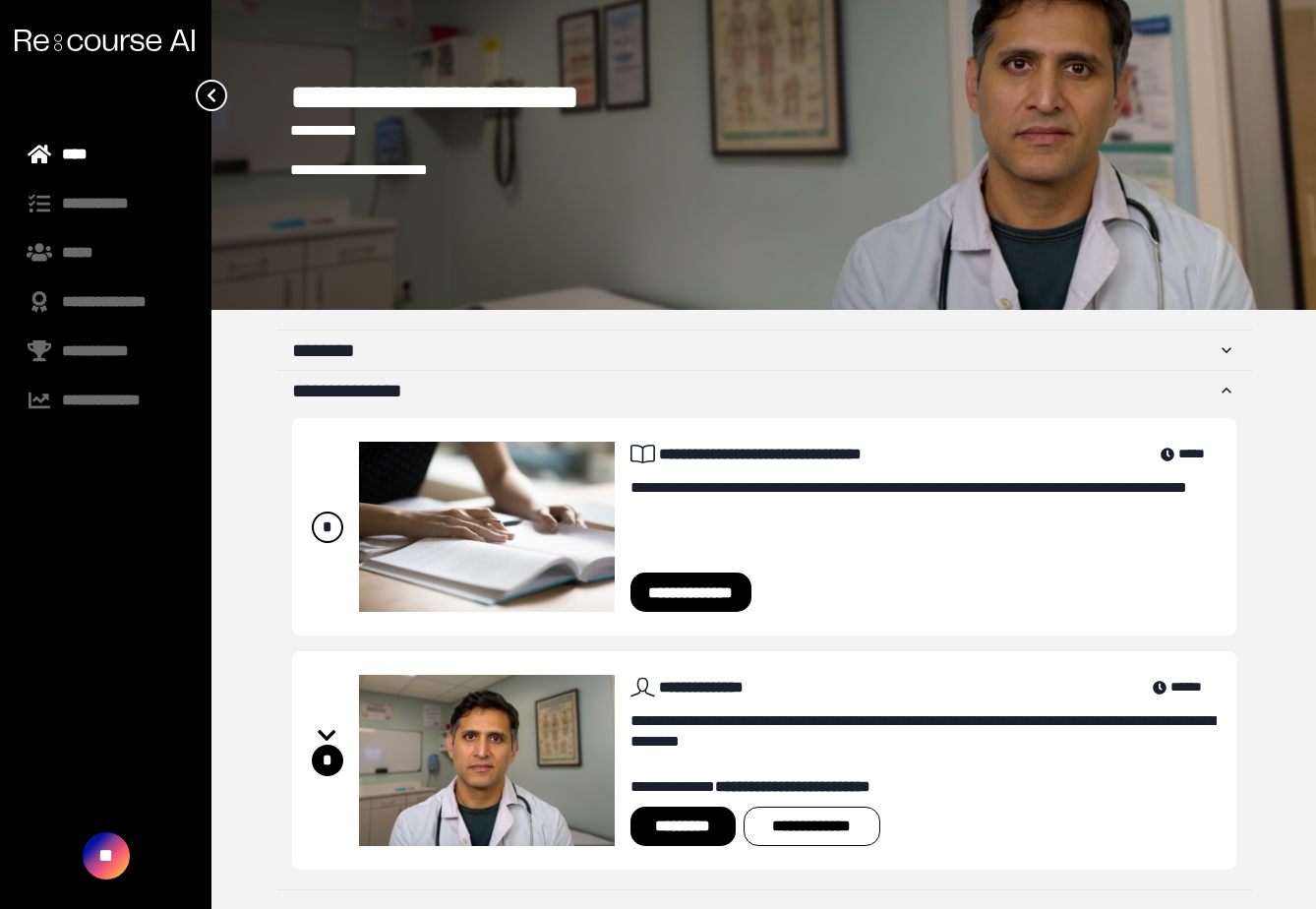 click on "*********" at bounding box center (683, 826) 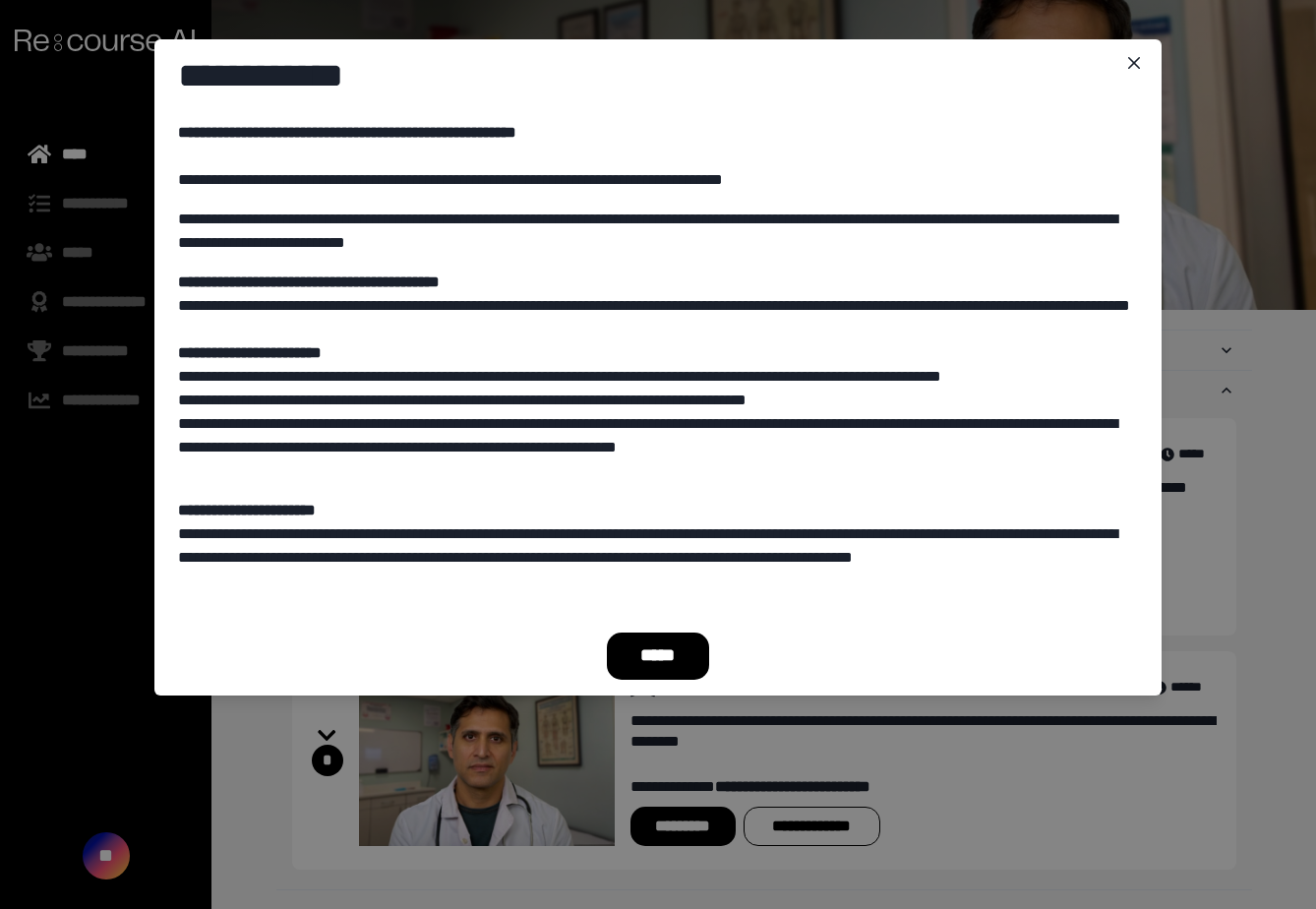 click on "*****" at bounding box center (658, 656) 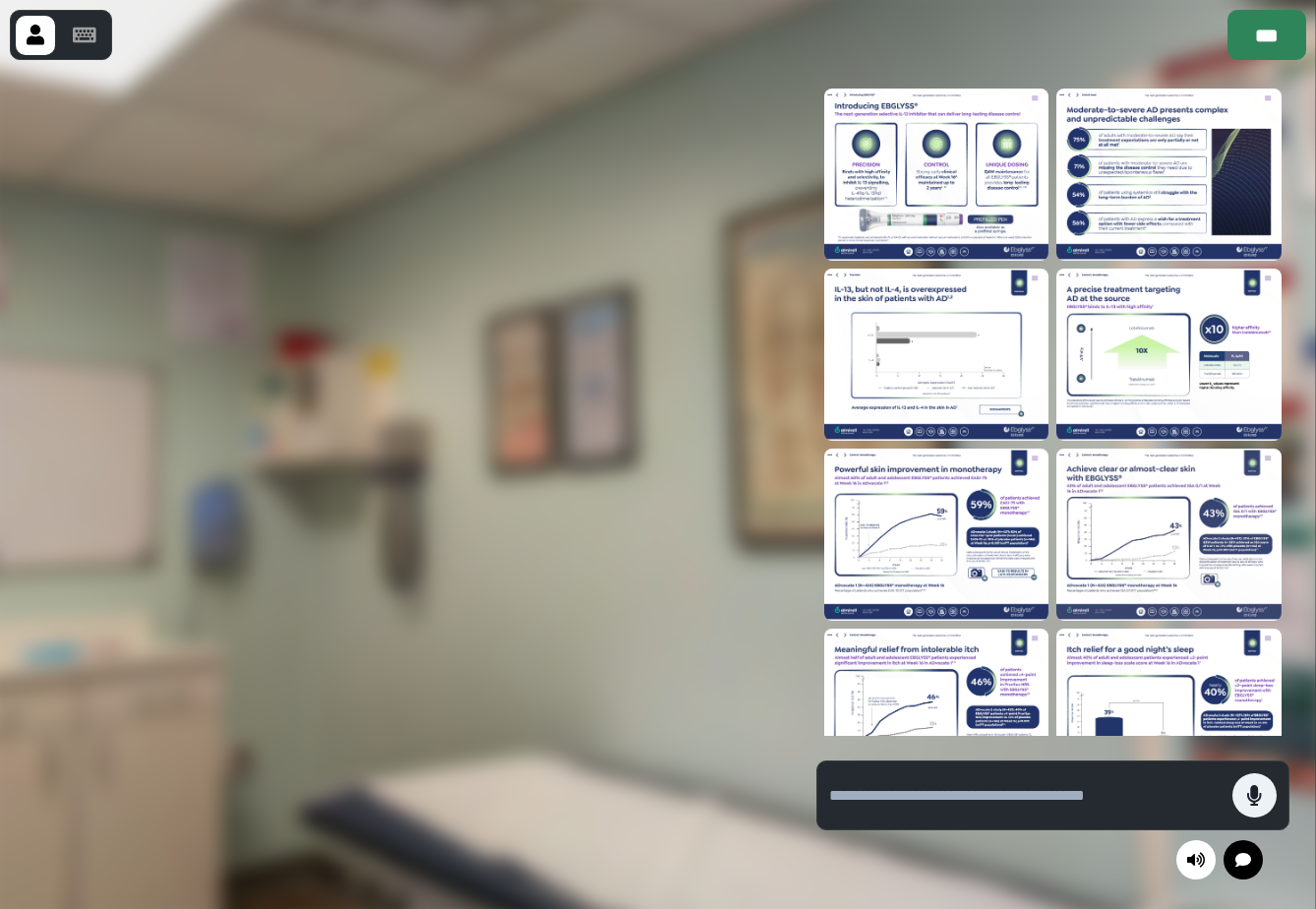 click on "***" at bounding box center (1267, 34) 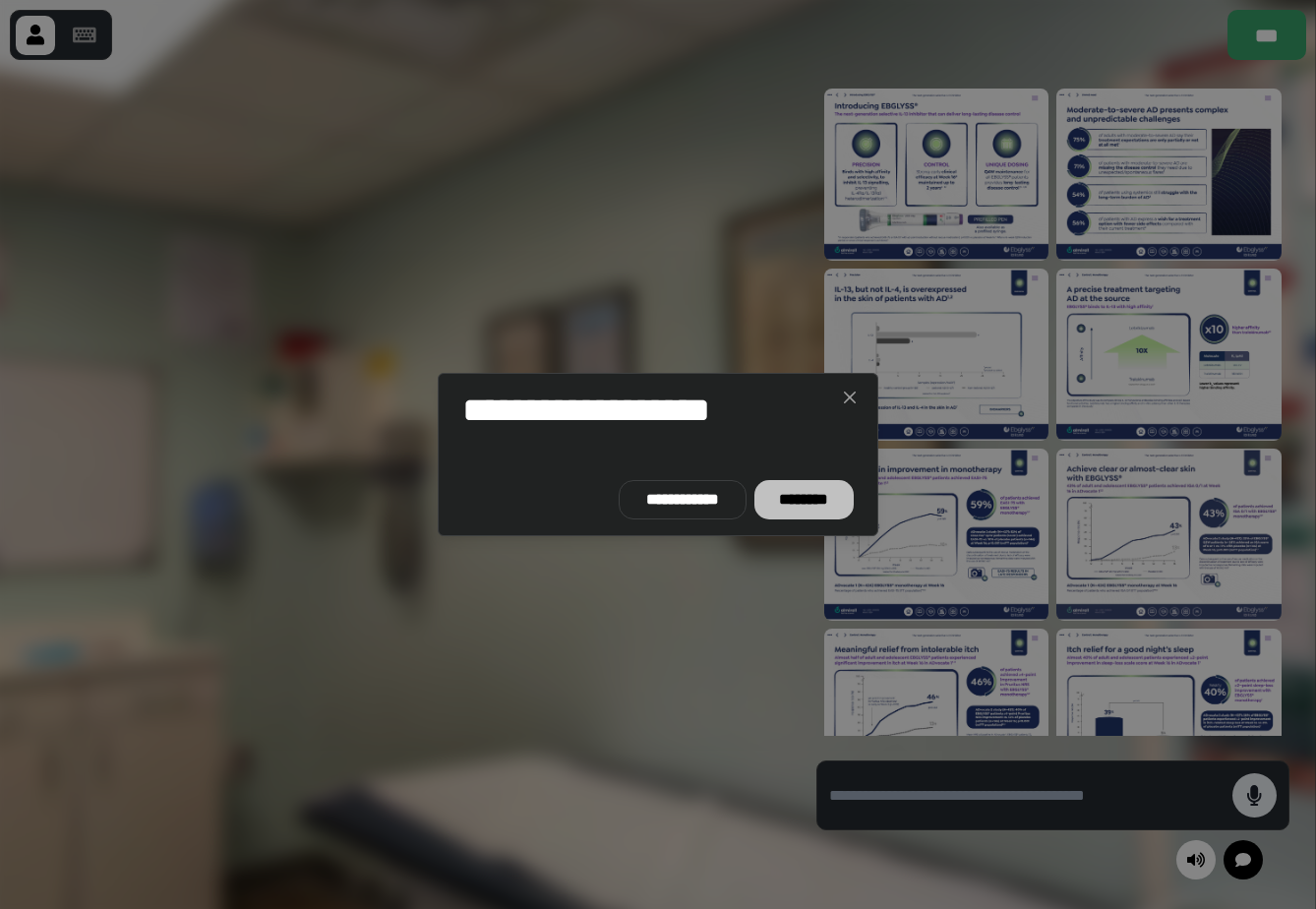 click on "********" at bounding box center (804, 500) 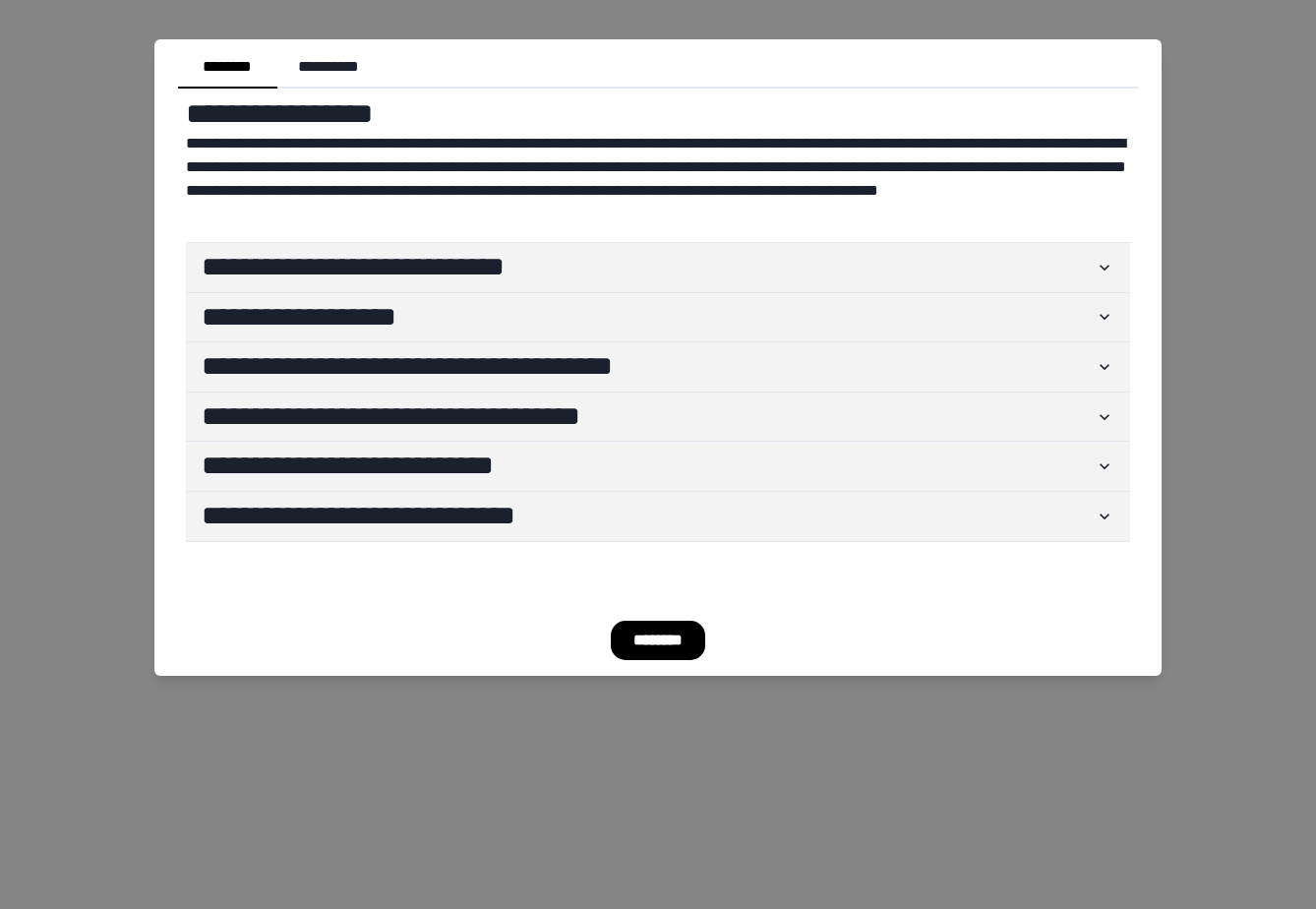 click on "**********" at bounding box center [658, 454] 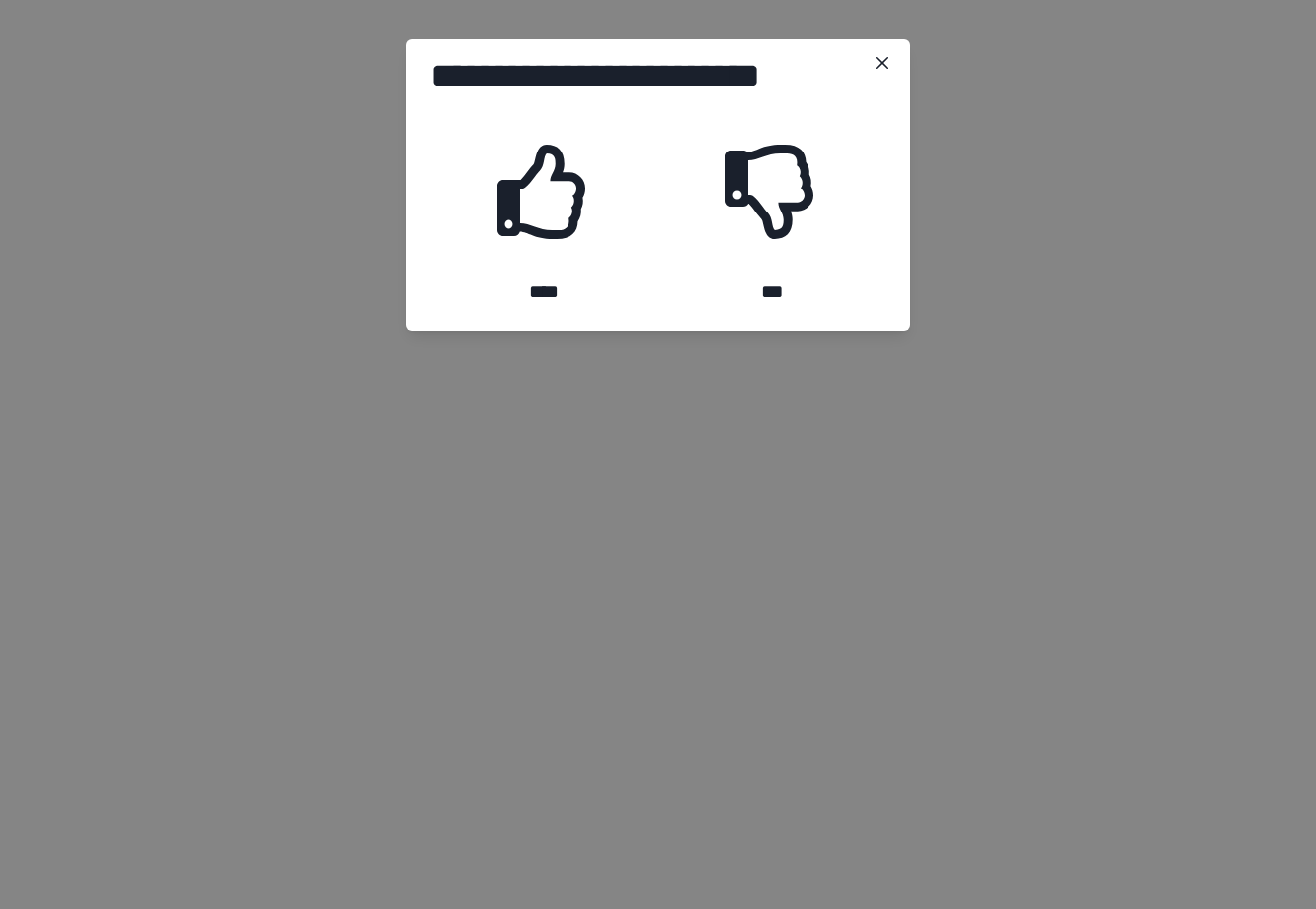 click on "**********" at bounding box center (658, 454) 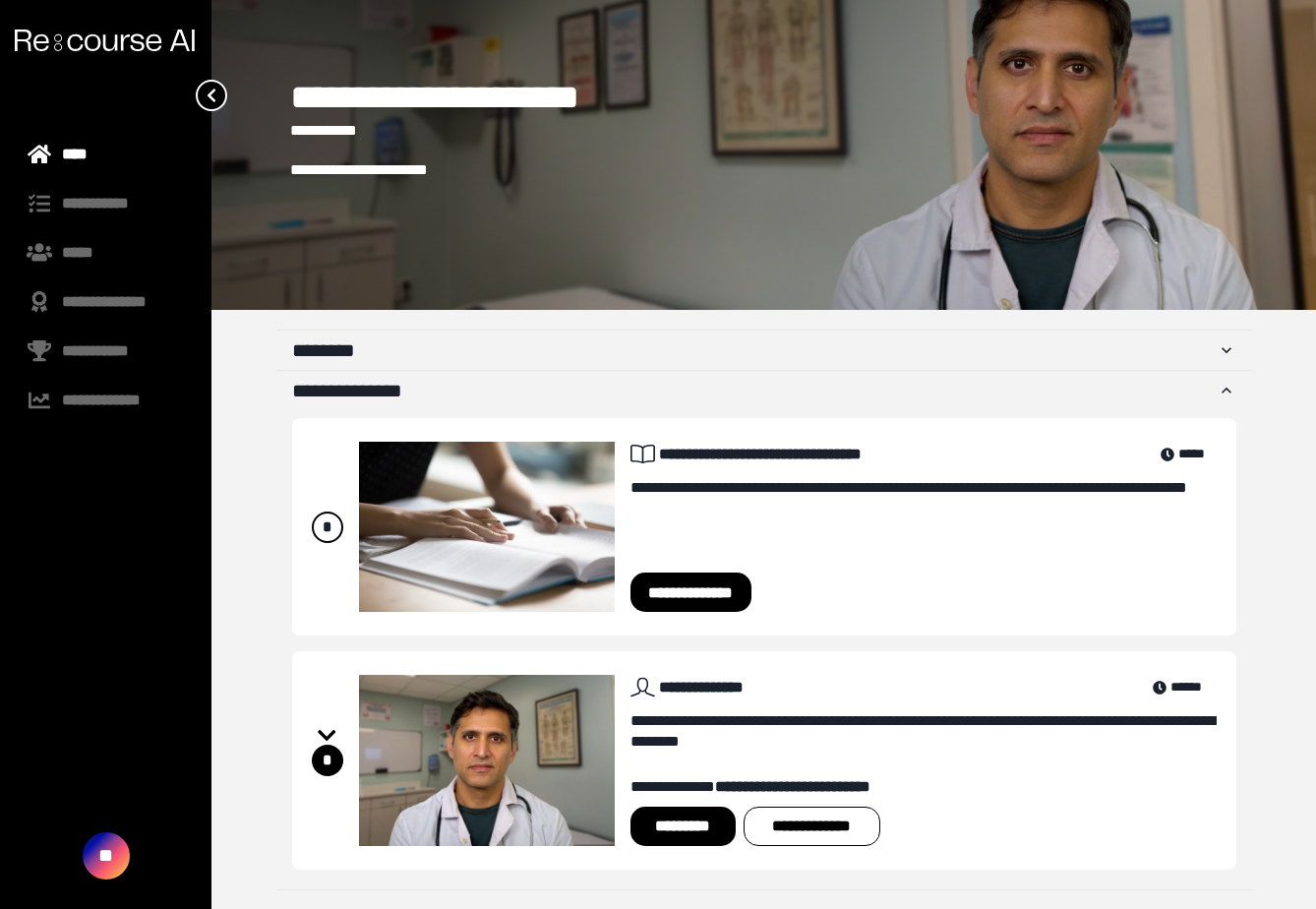 click on "*********" at bounding box center [683, 826] 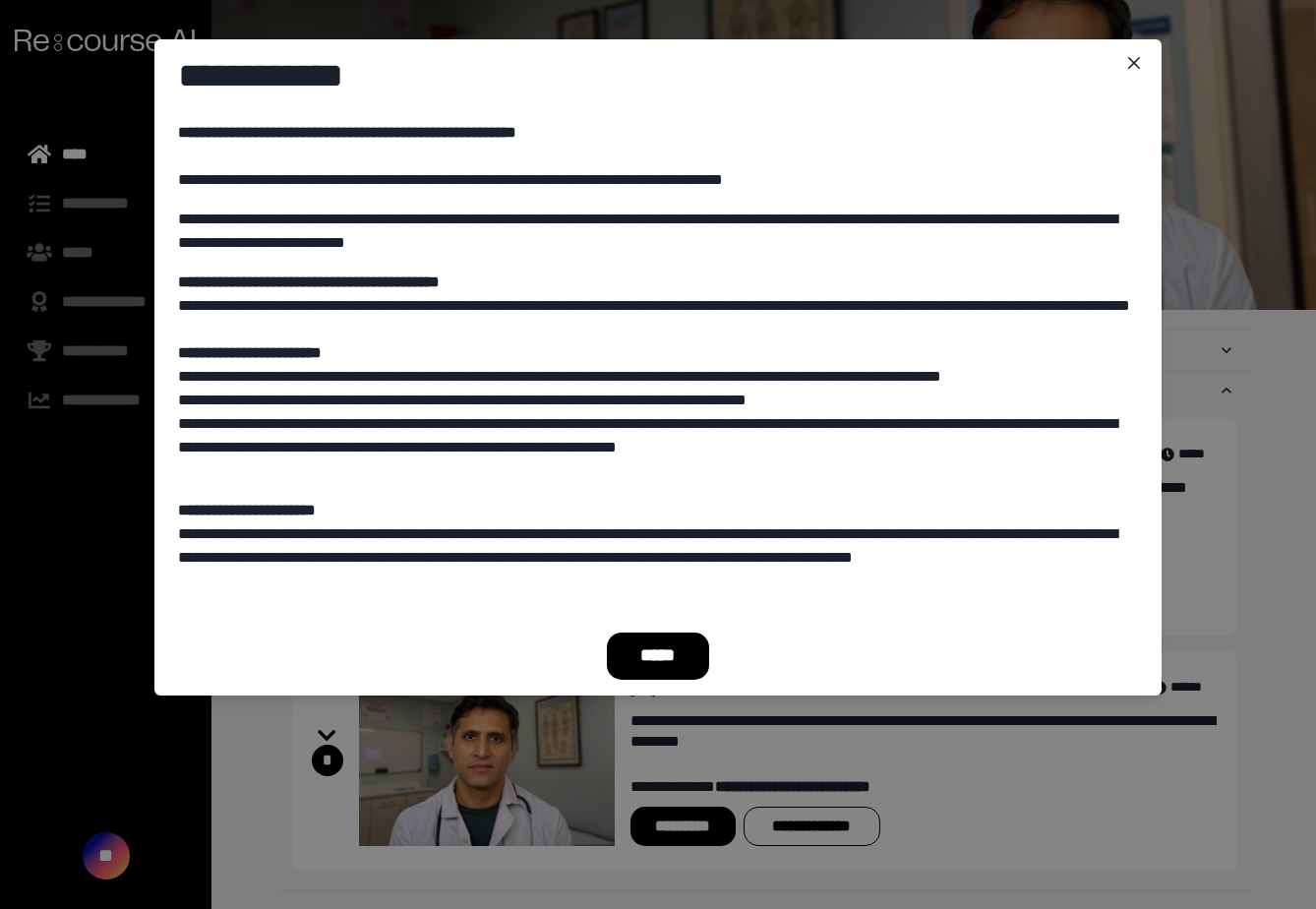 click on "*****" at bounding box center (658, 656) 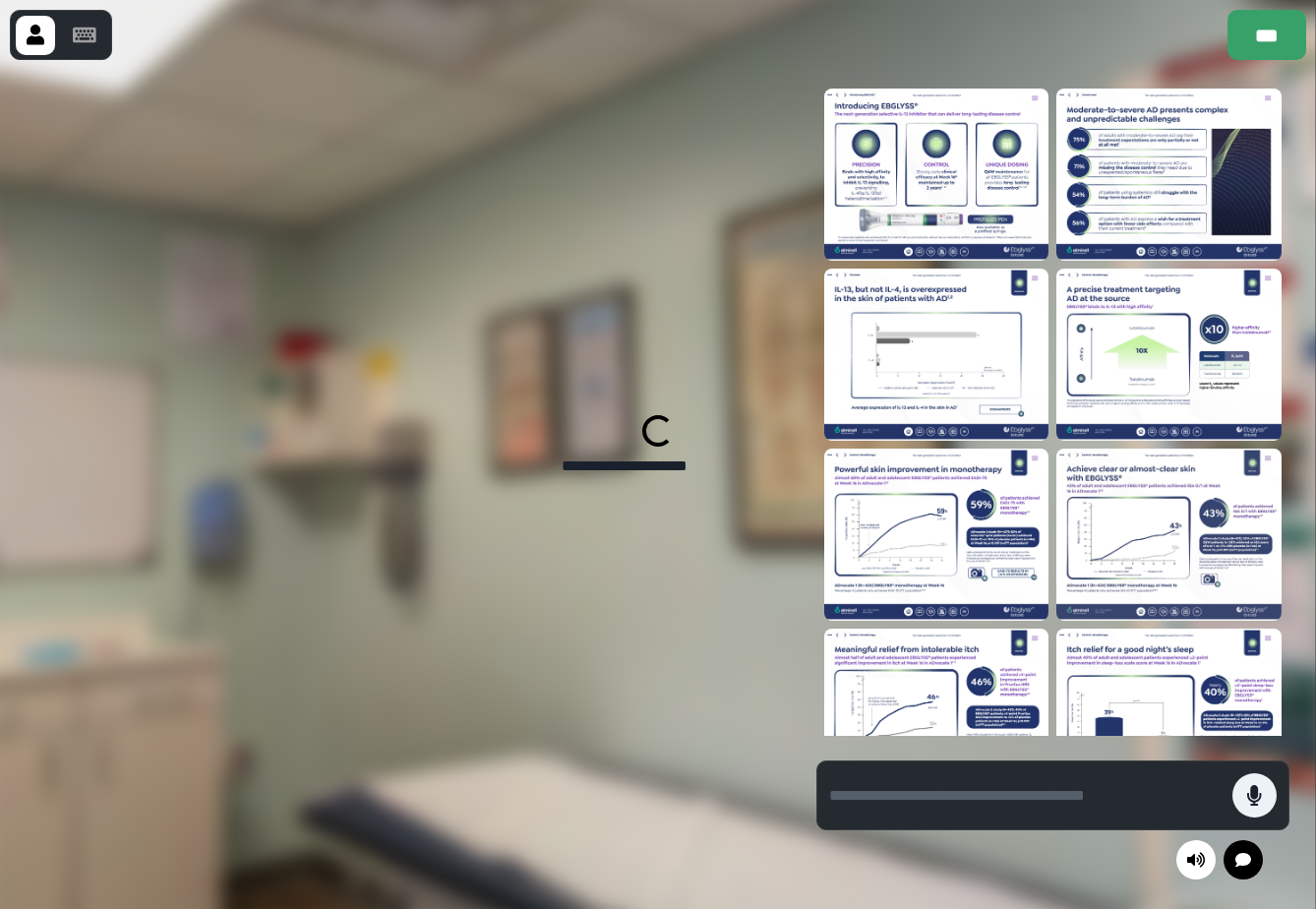 click at bounding box center [394, 484] 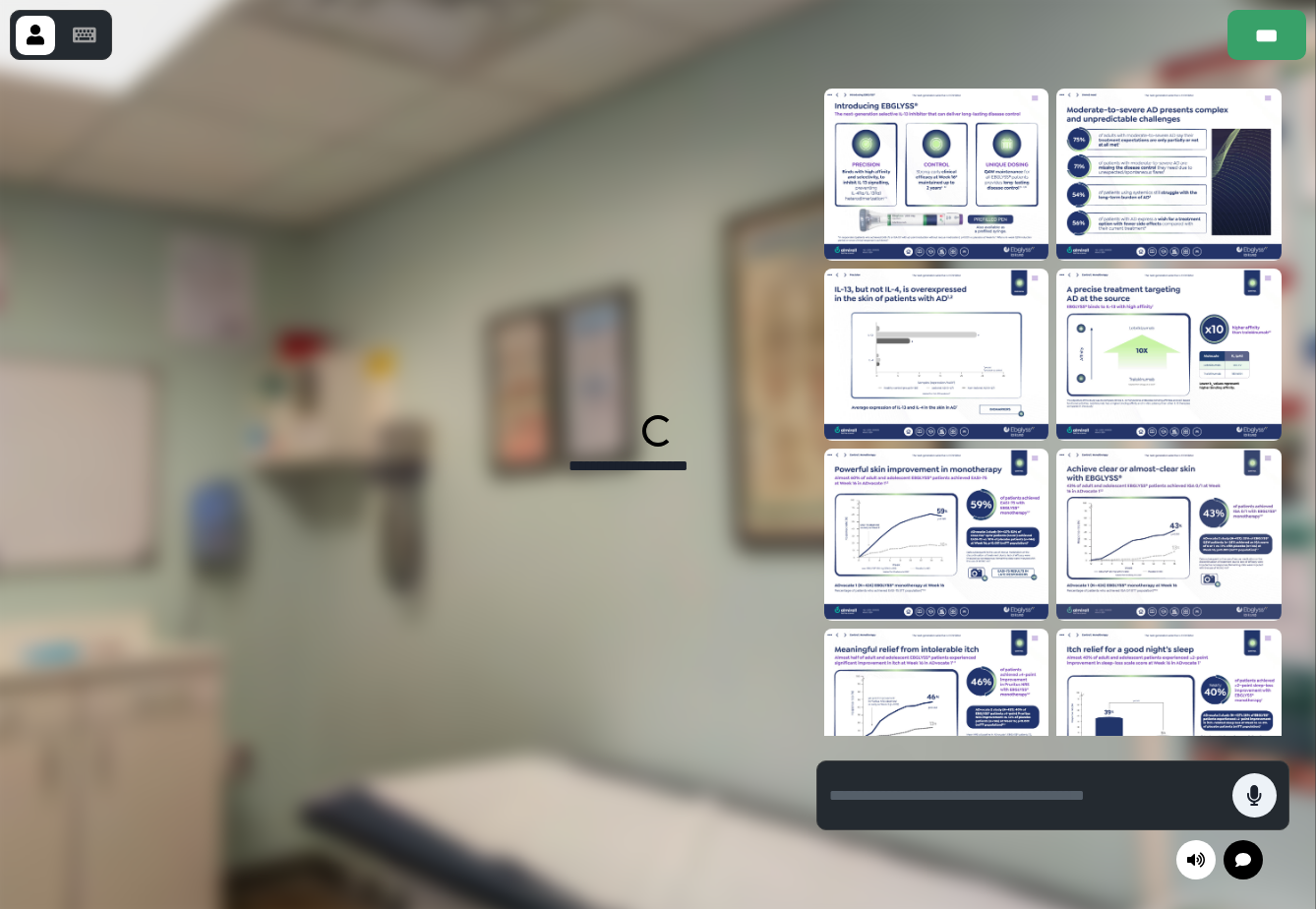 click at bounding box center (85, 35) 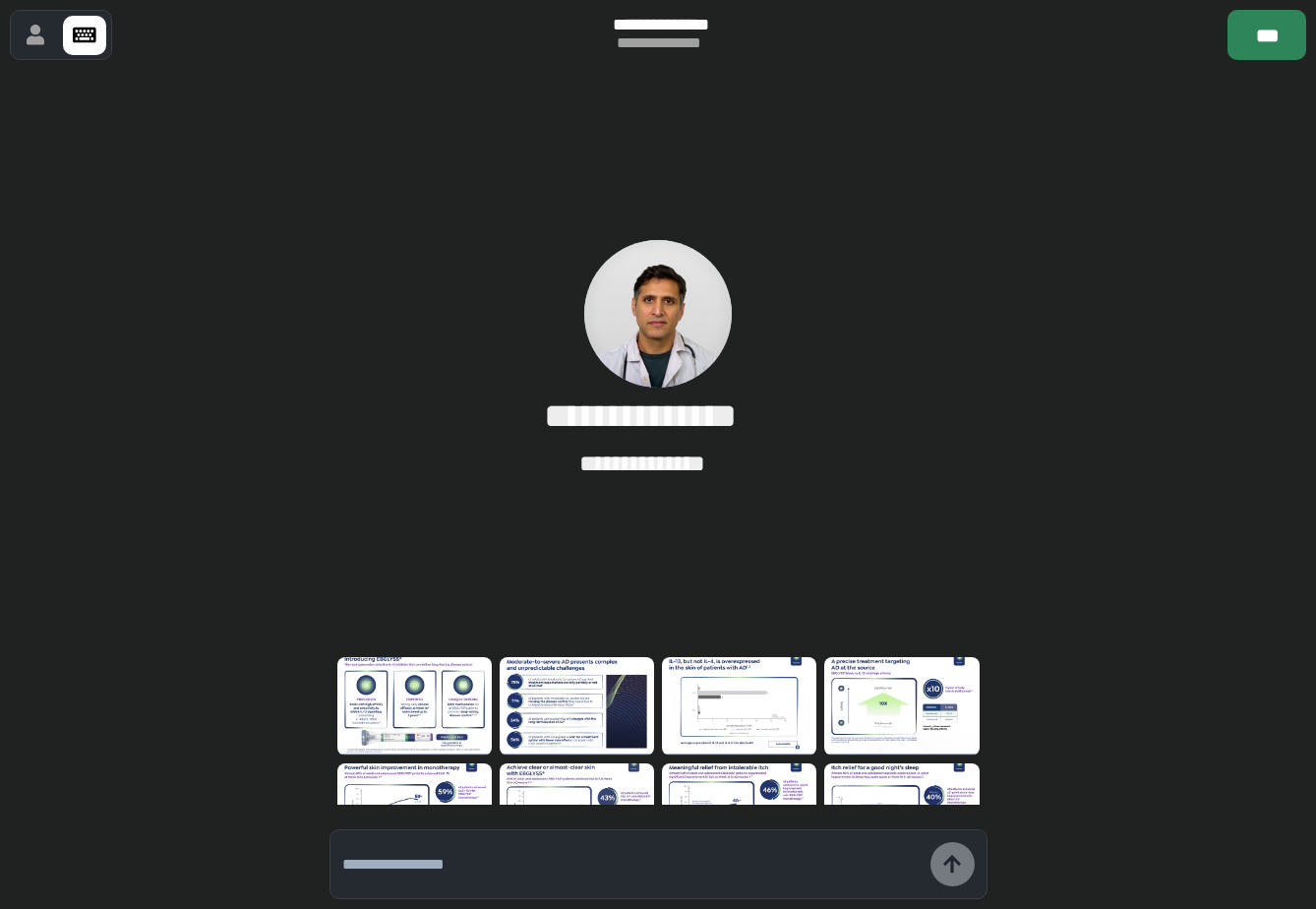 click on "***" at bounding box center [1267, 34] 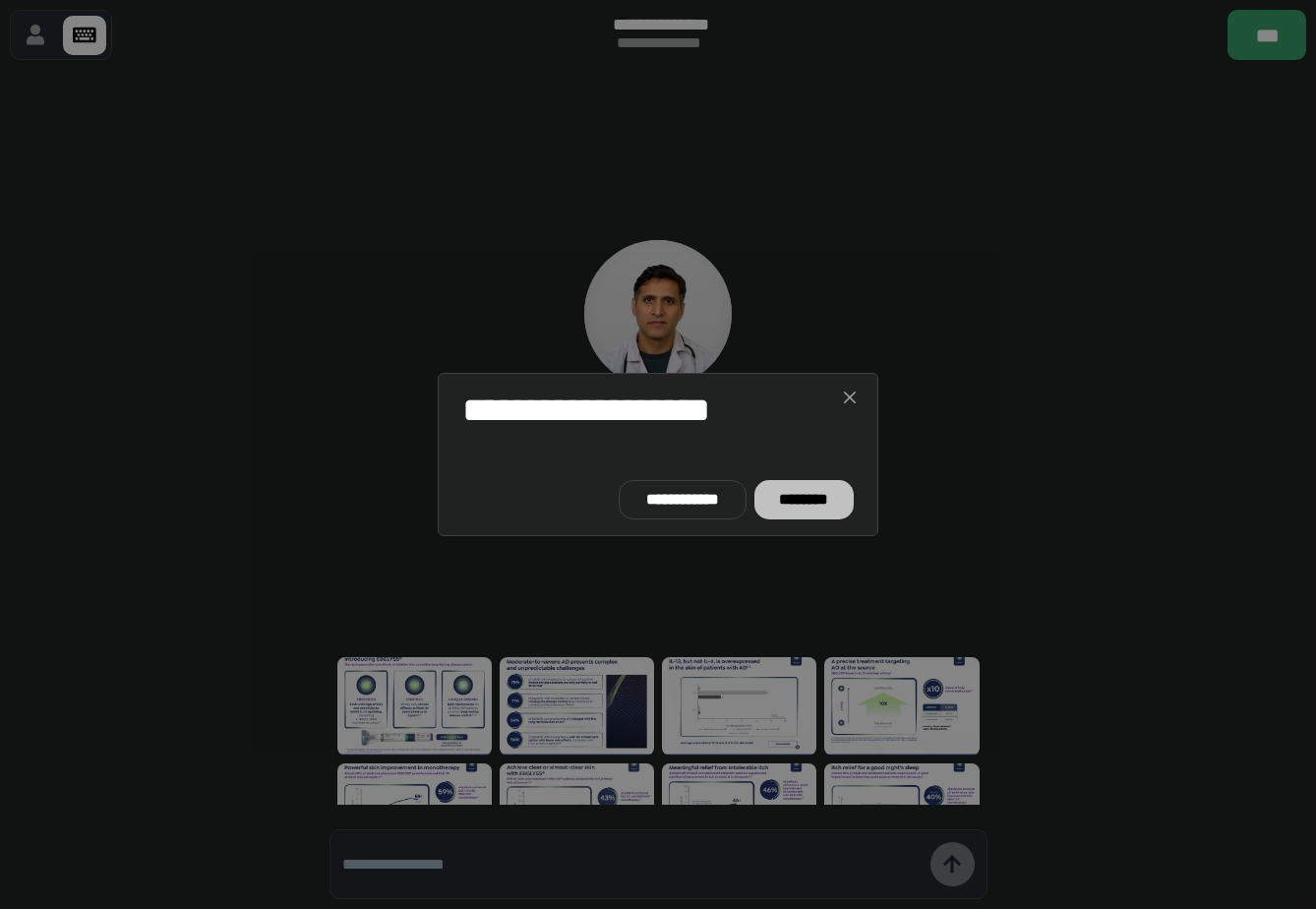 click on "********" at bounding box center [804, 500] 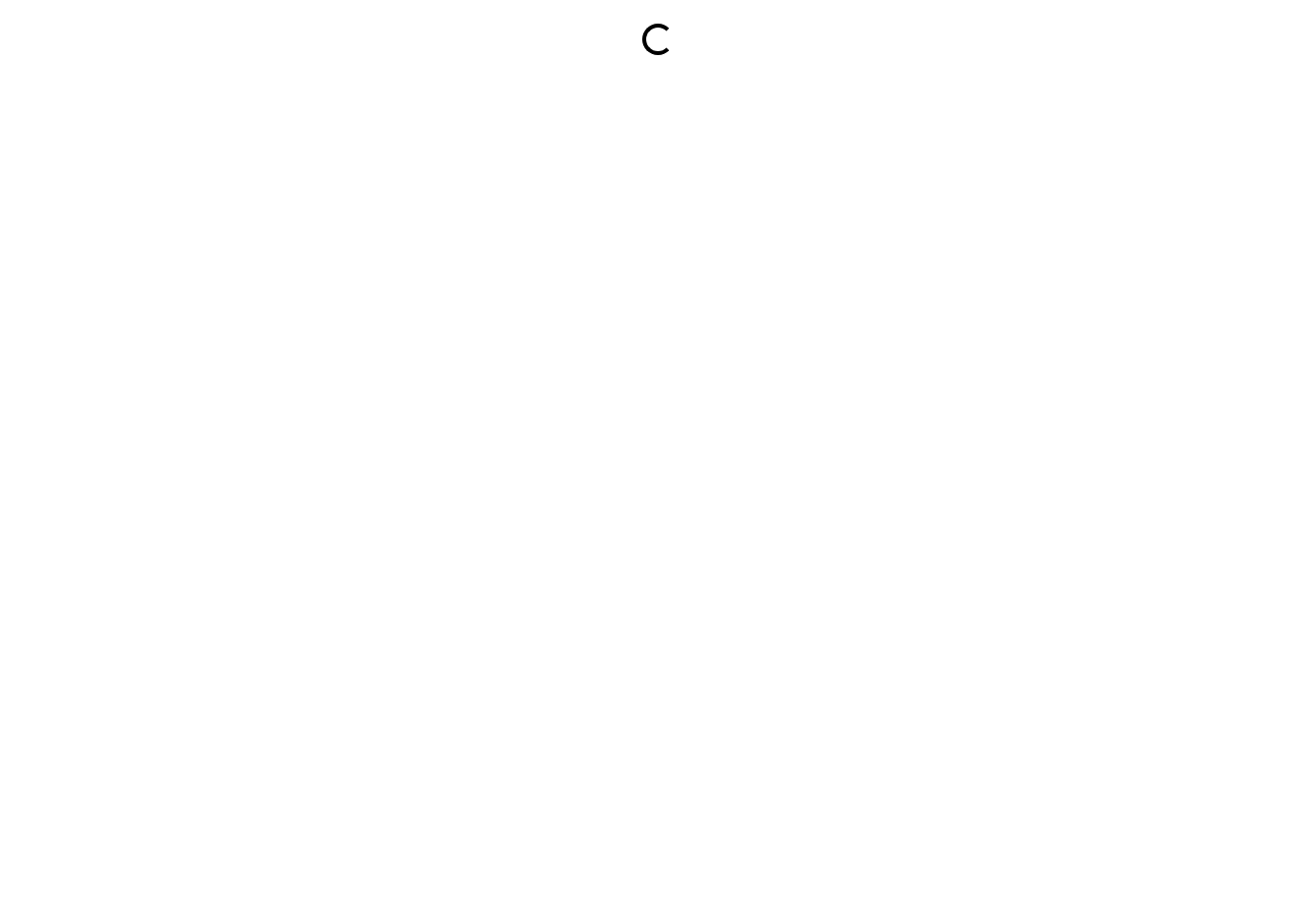 scroll, scrollTop: 0, scrollLeft: 0, axis: both 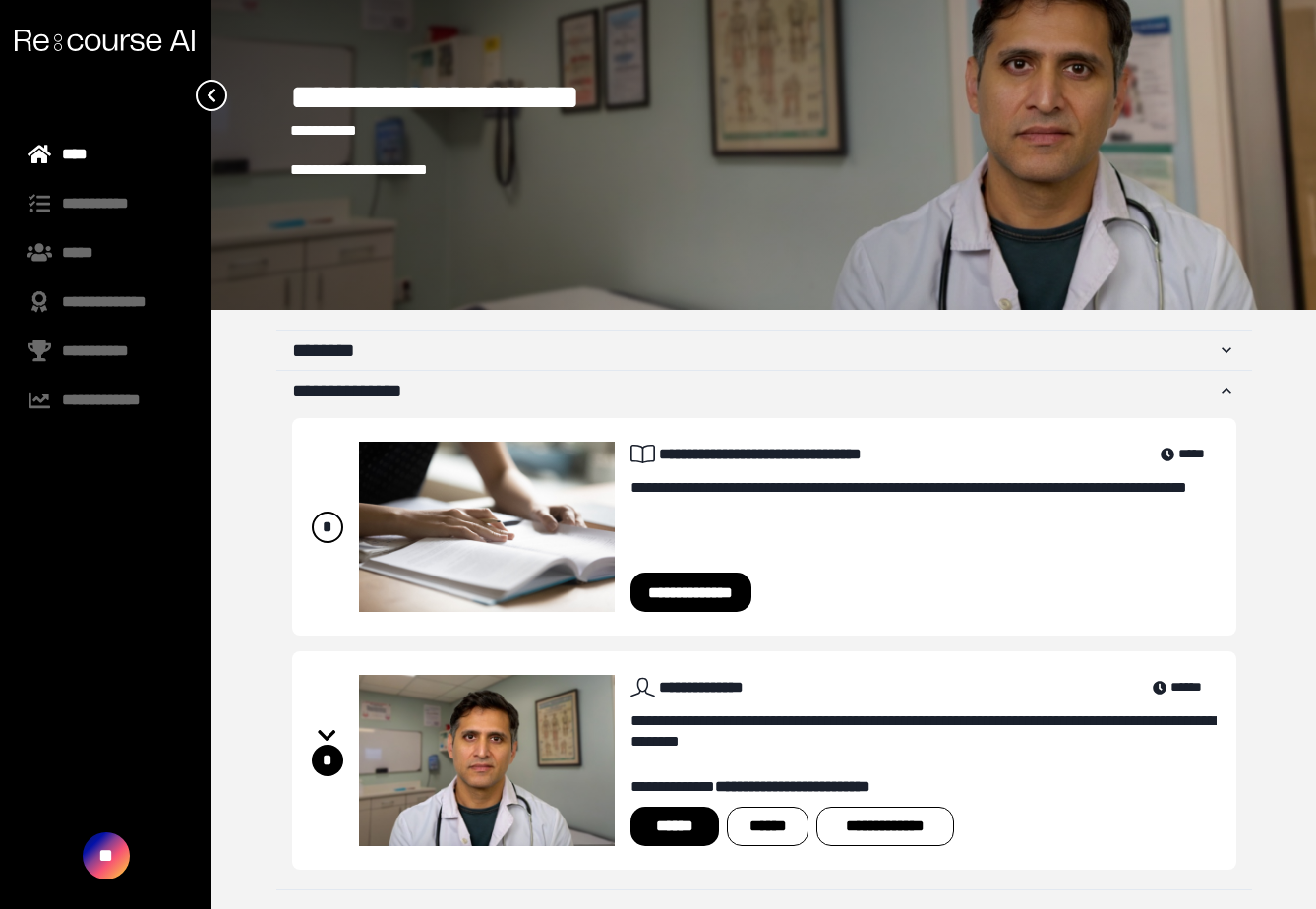 click on "******" at bounding box center (675, 826) 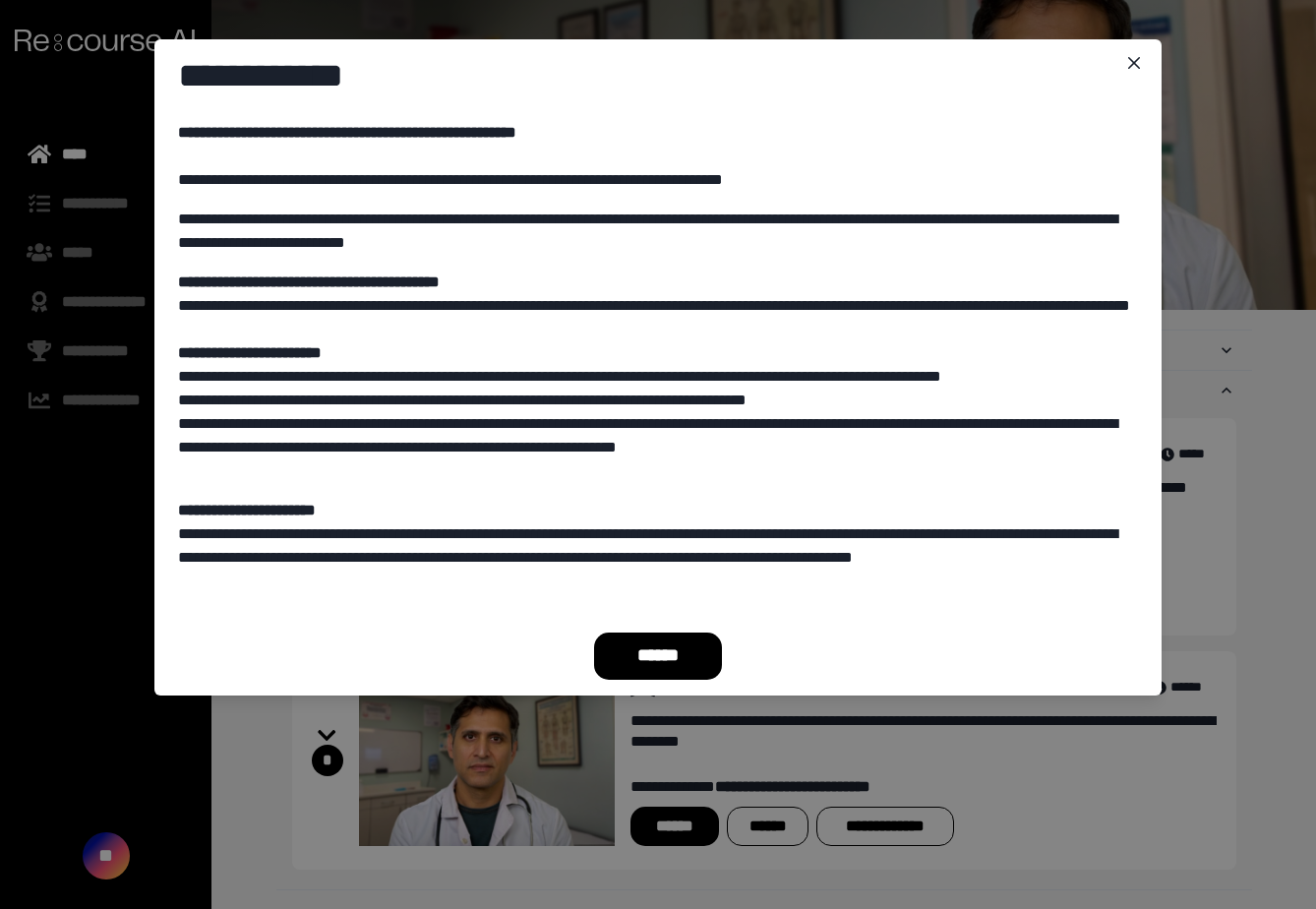click on "******" at bounding box center (658, 656) 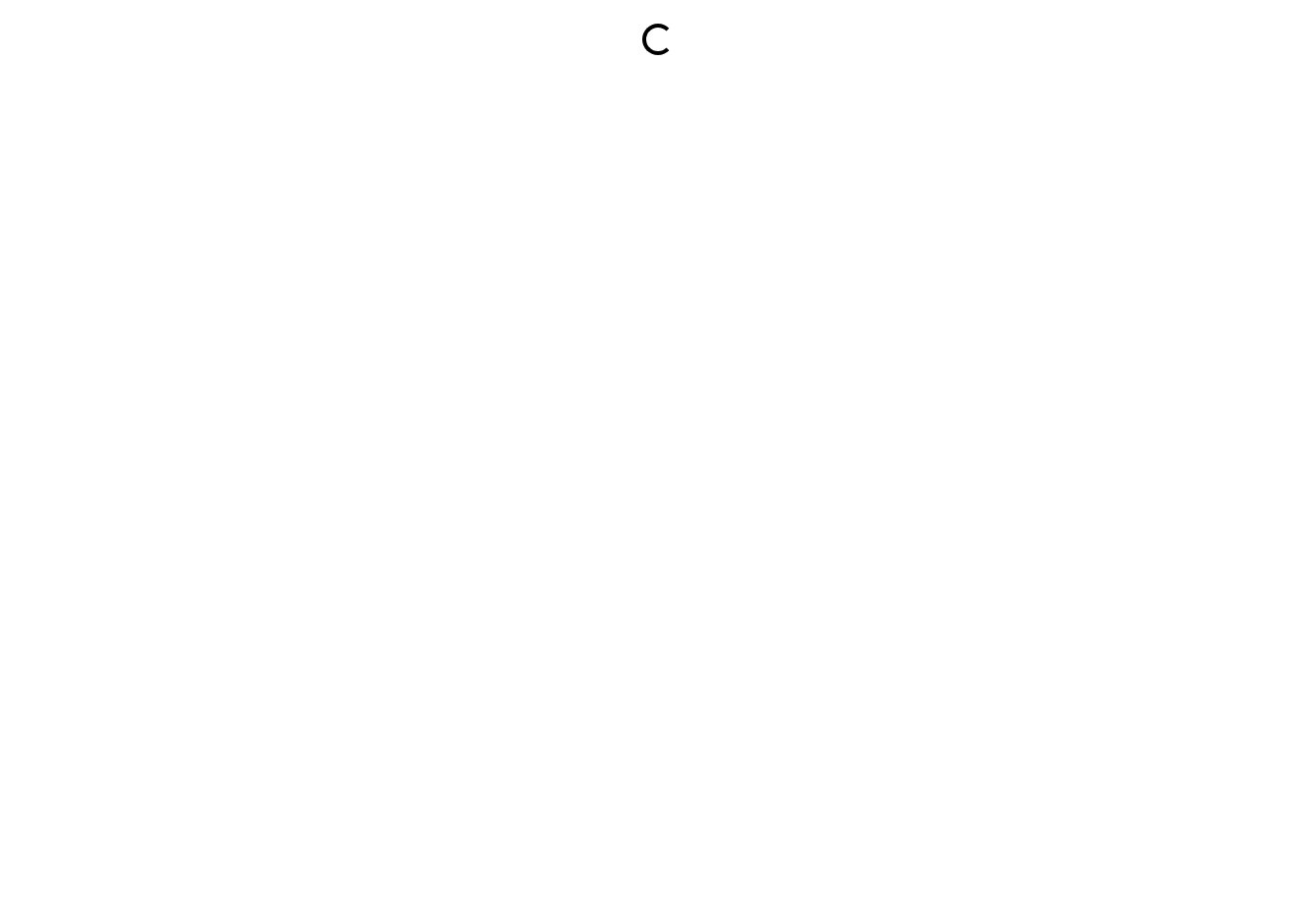 scroll, scrollTop: 0, scrollLeft: 0, axis: both 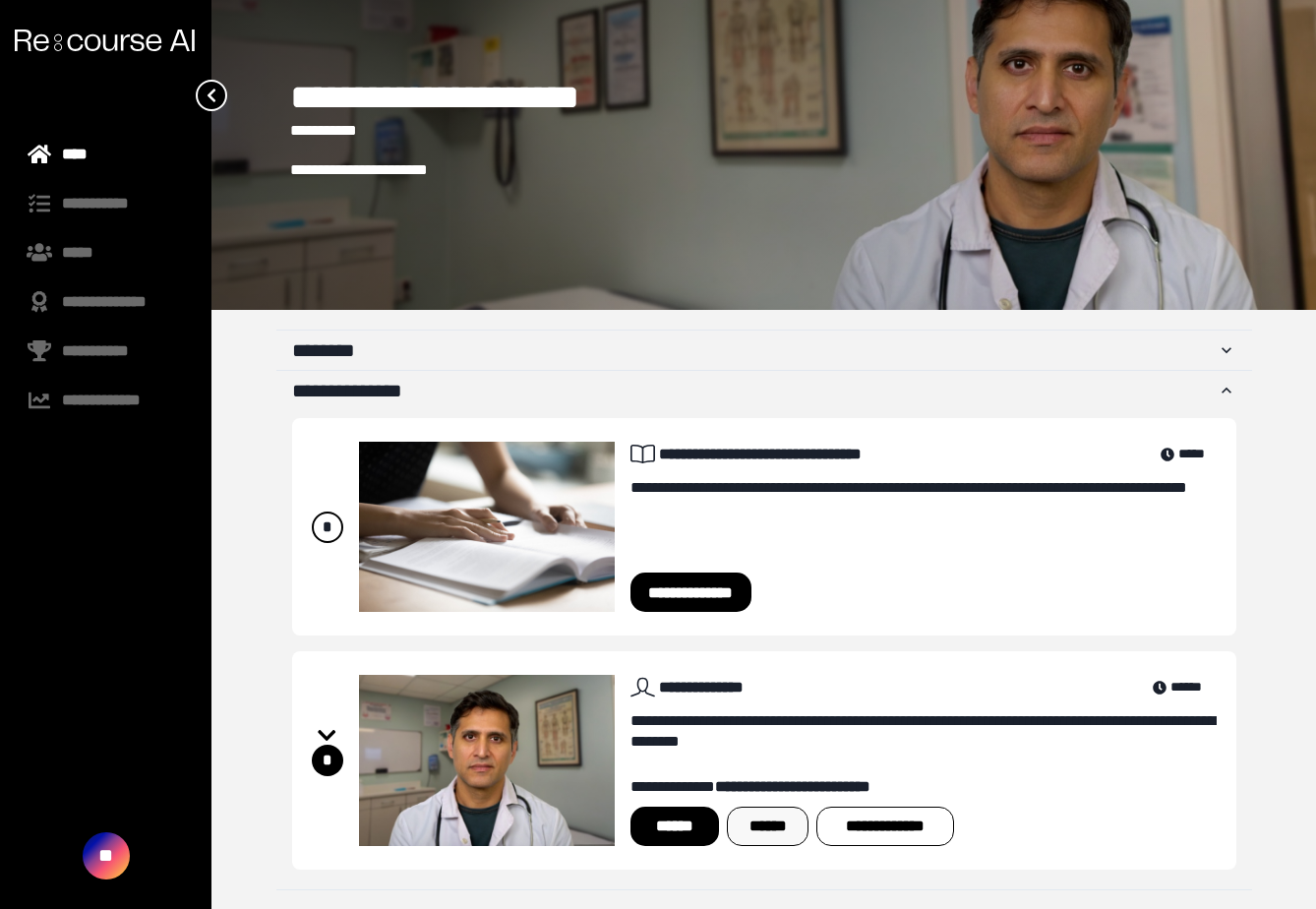 click on "******" at bounding box center [767, 826] 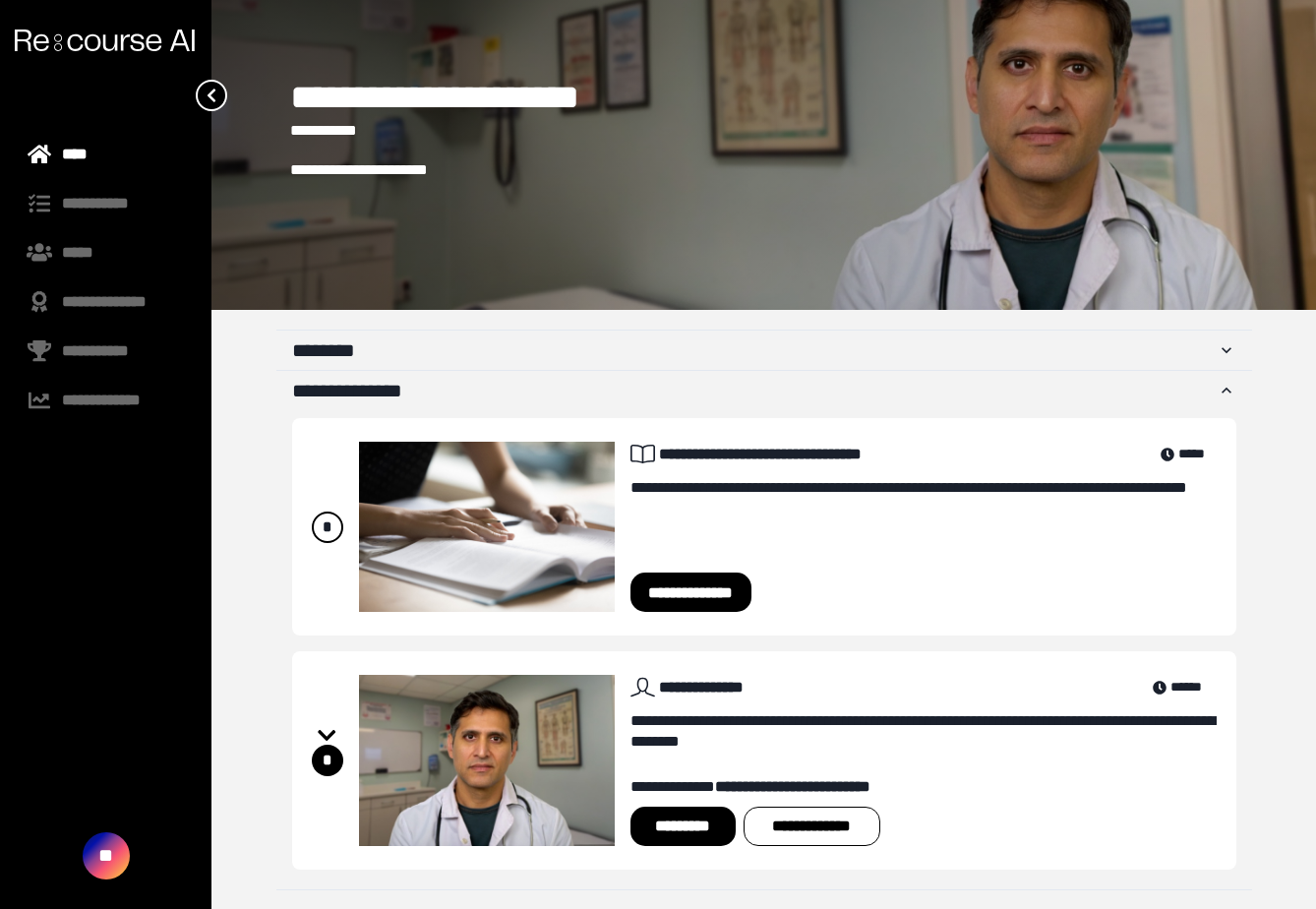 click on "*********" at bounding box center [683, 826] 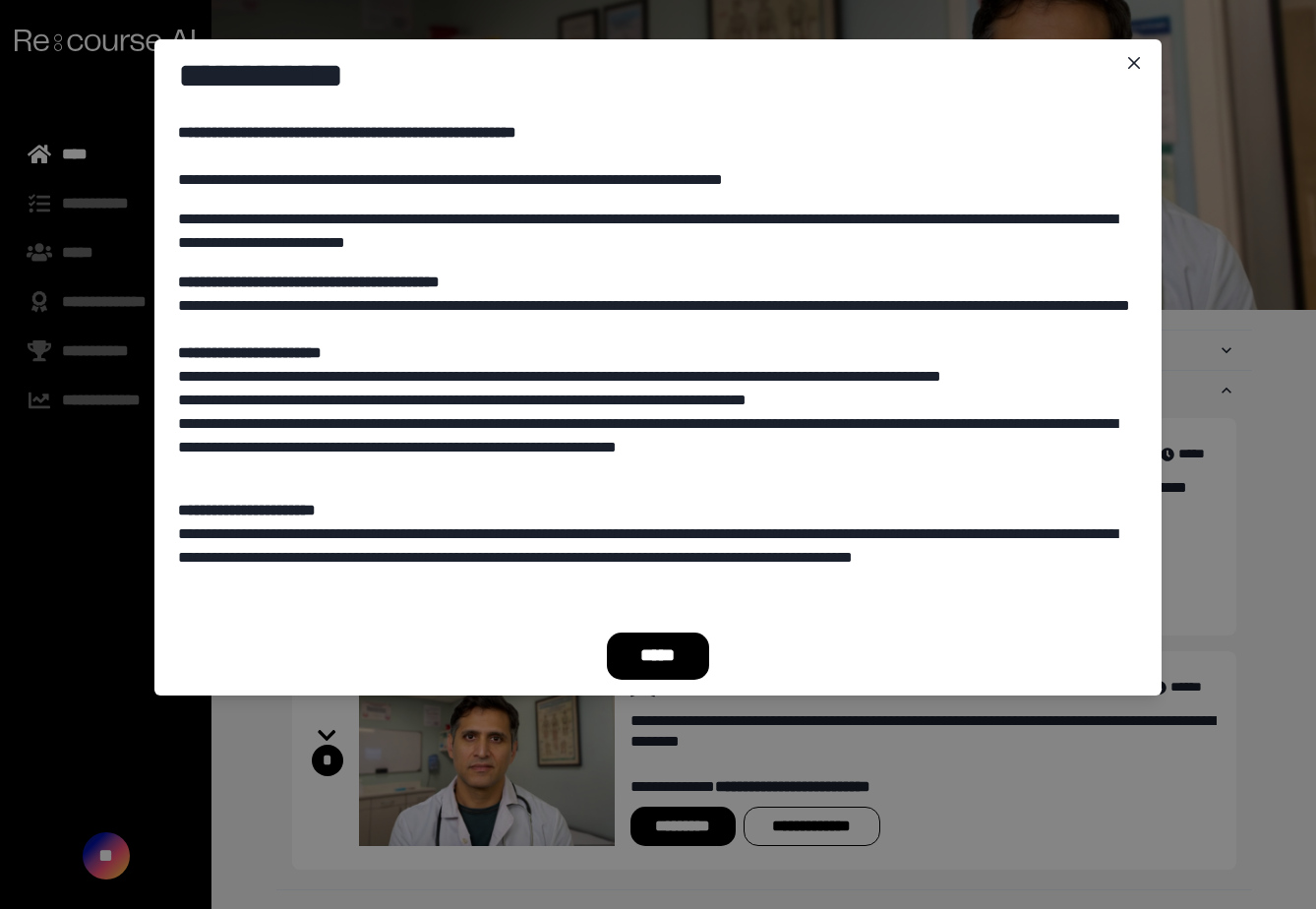 click on "*****" at bounding box center (658, 656) 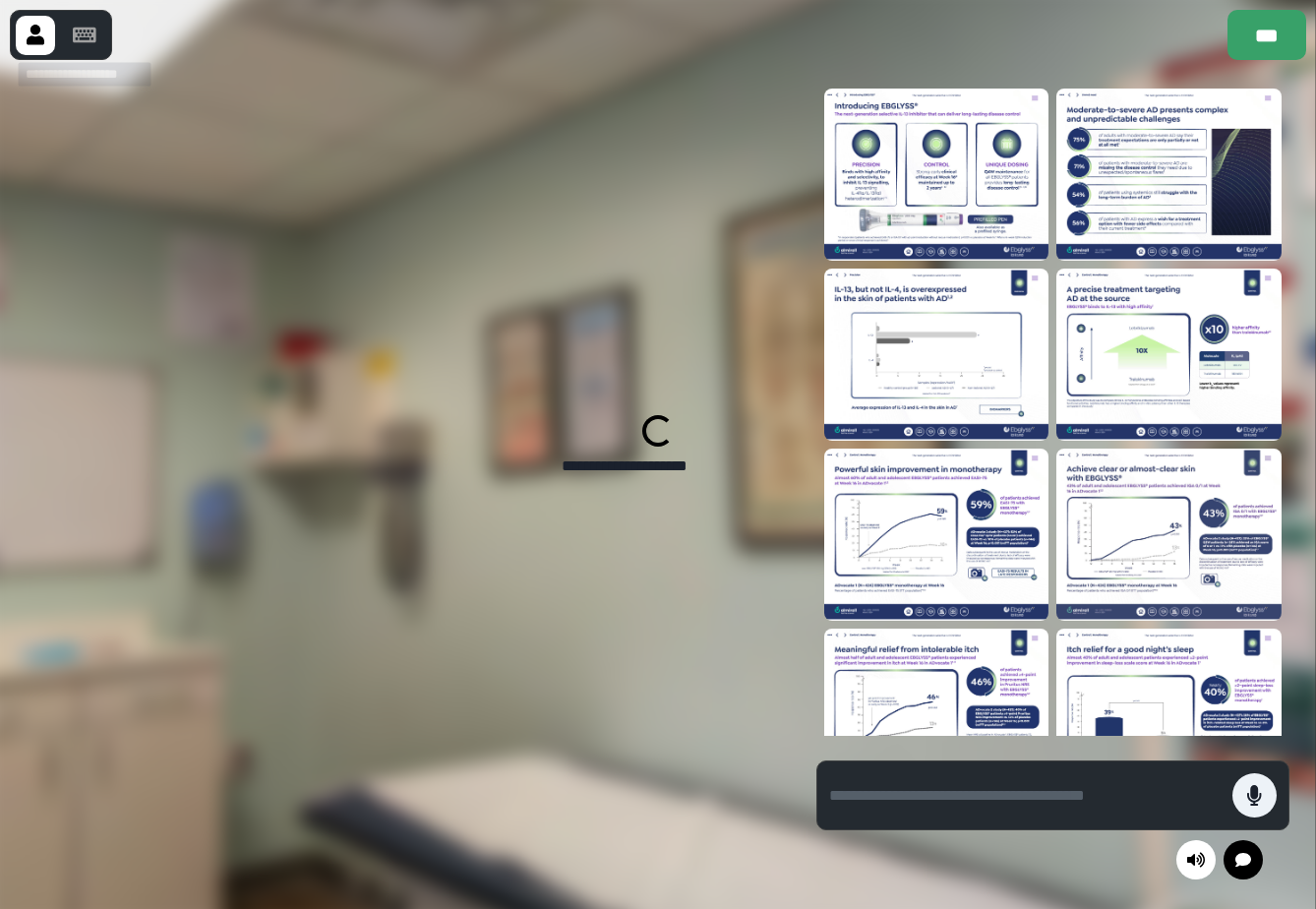 click at bounding box center [85, 35] 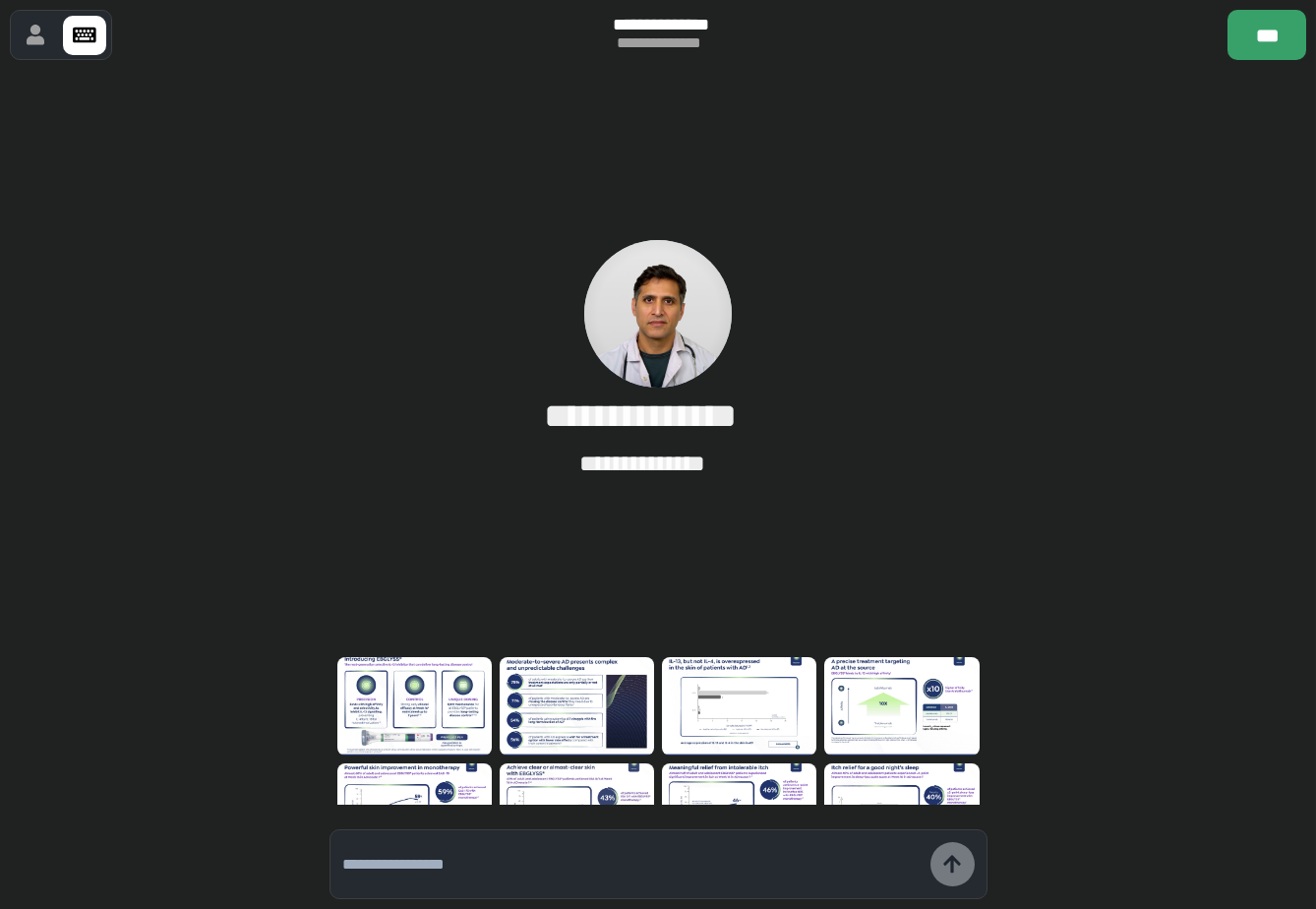 click at bounding box center (631, 865) 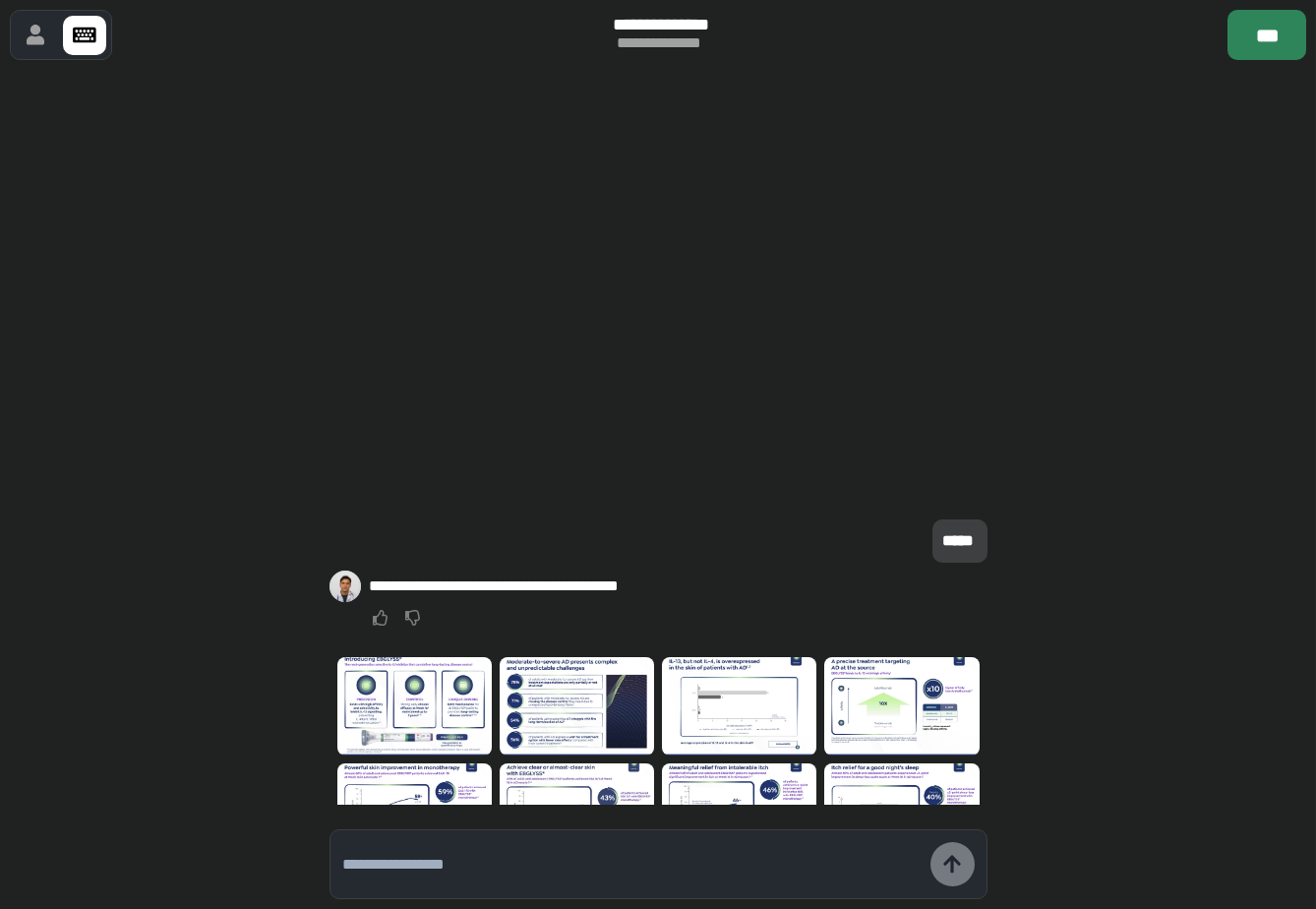 click on "***" at bounding box center (1267, 34) 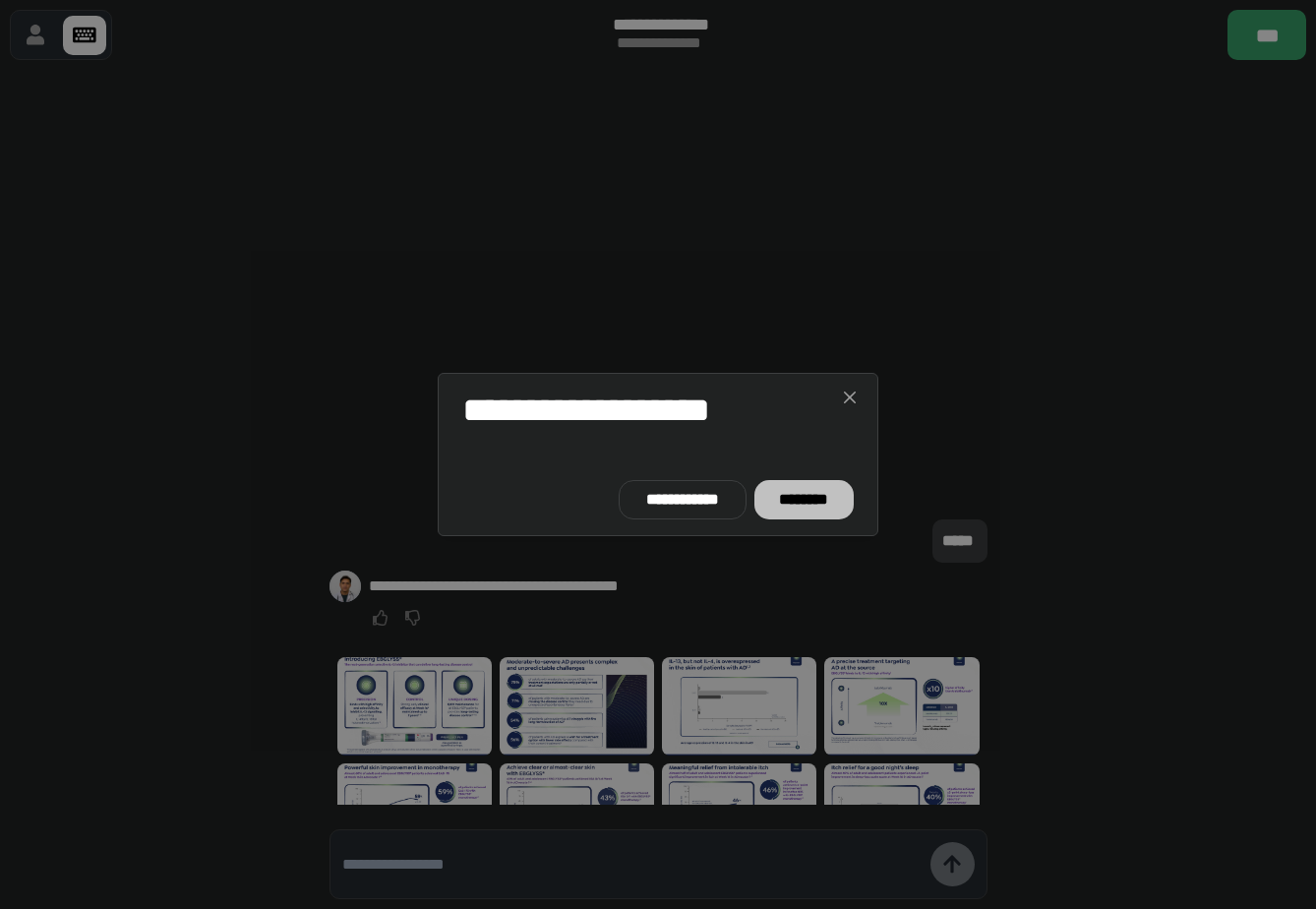 click on "********" at bounding box center (804, 500) 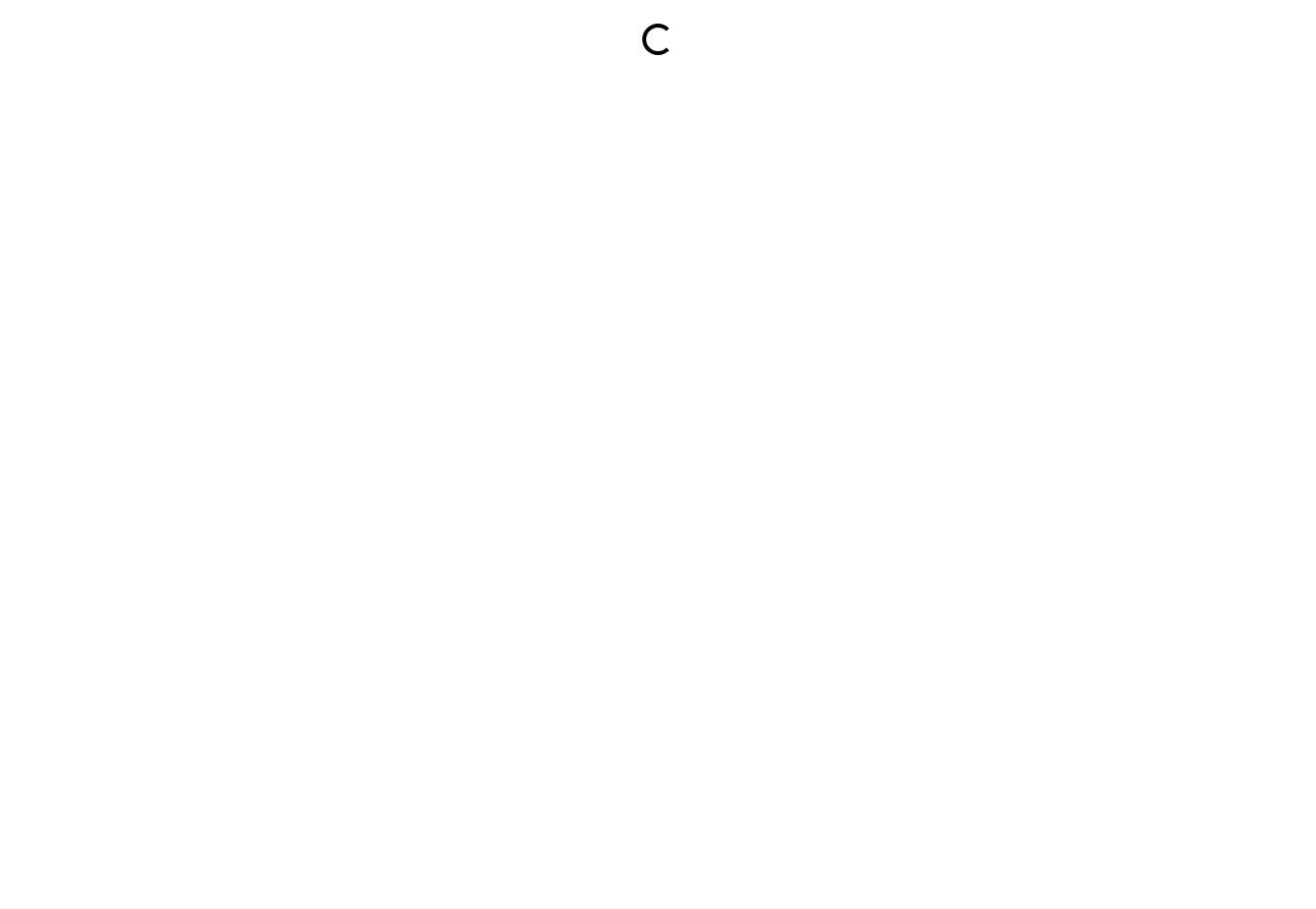 scroll, scrollTop: 0, scrollLeft: 0, axis: both 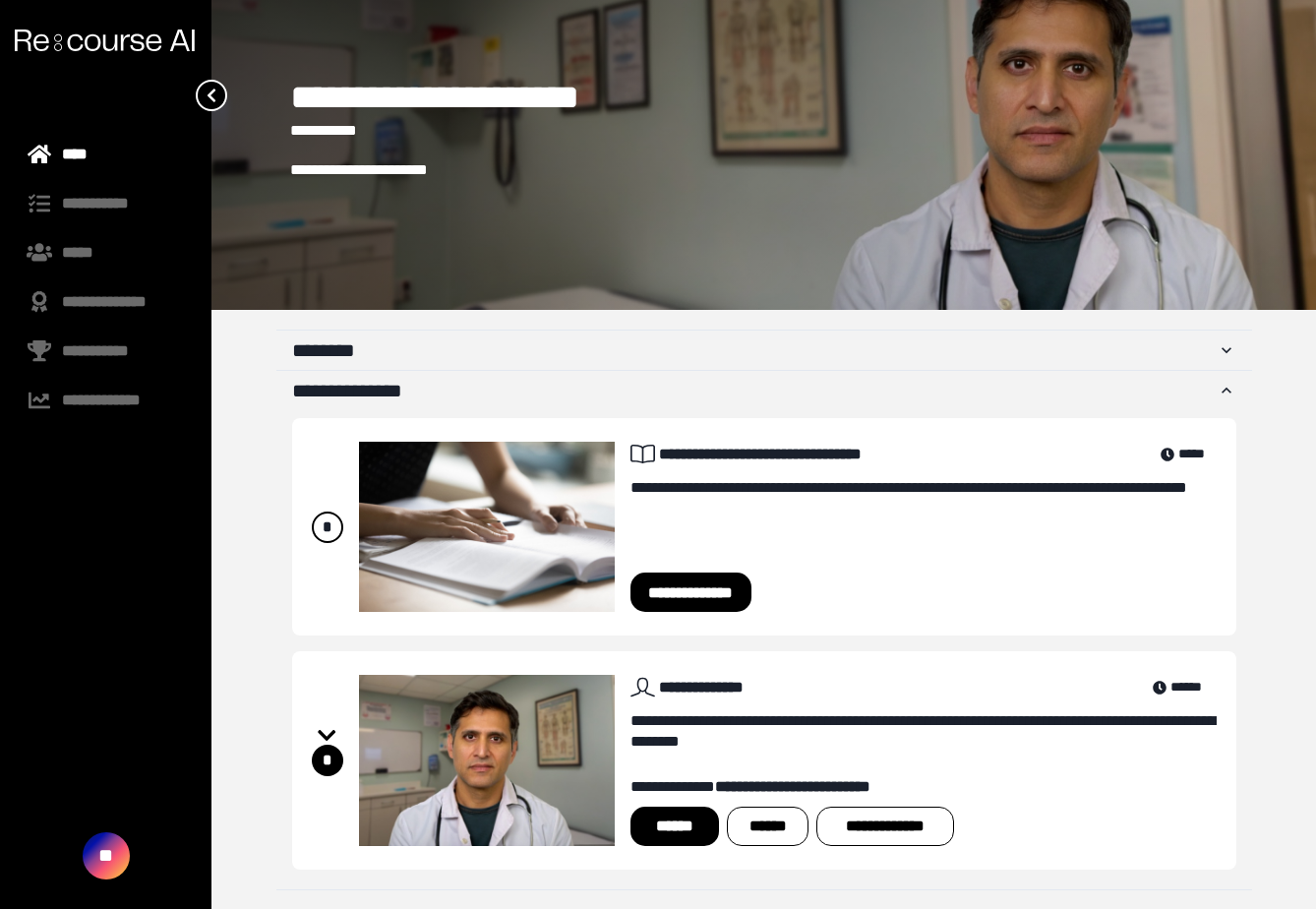 click at bounding box center [956, 687] 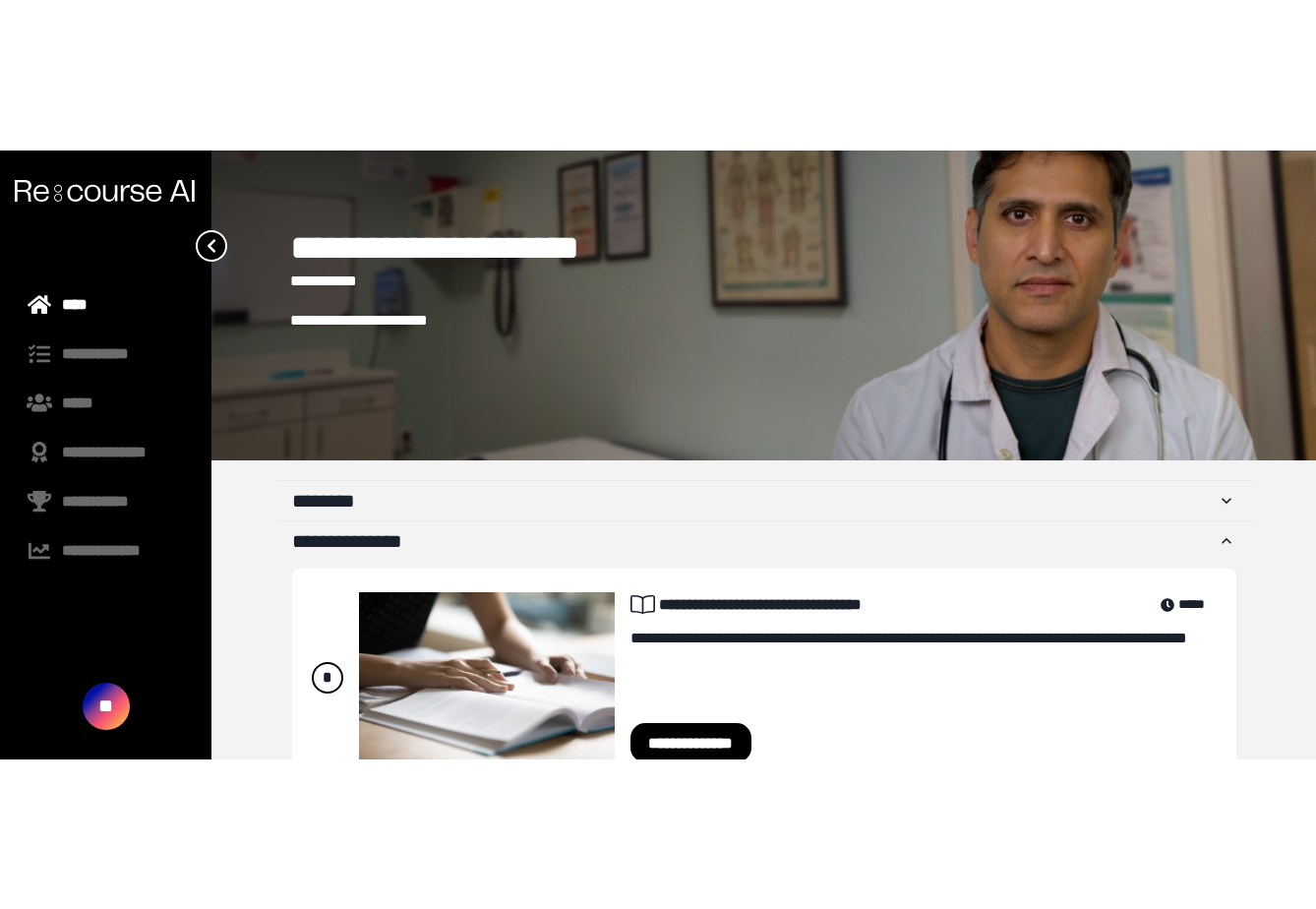 scroll, scrollTop: 369, scrollLeft: 0, axis: vertical 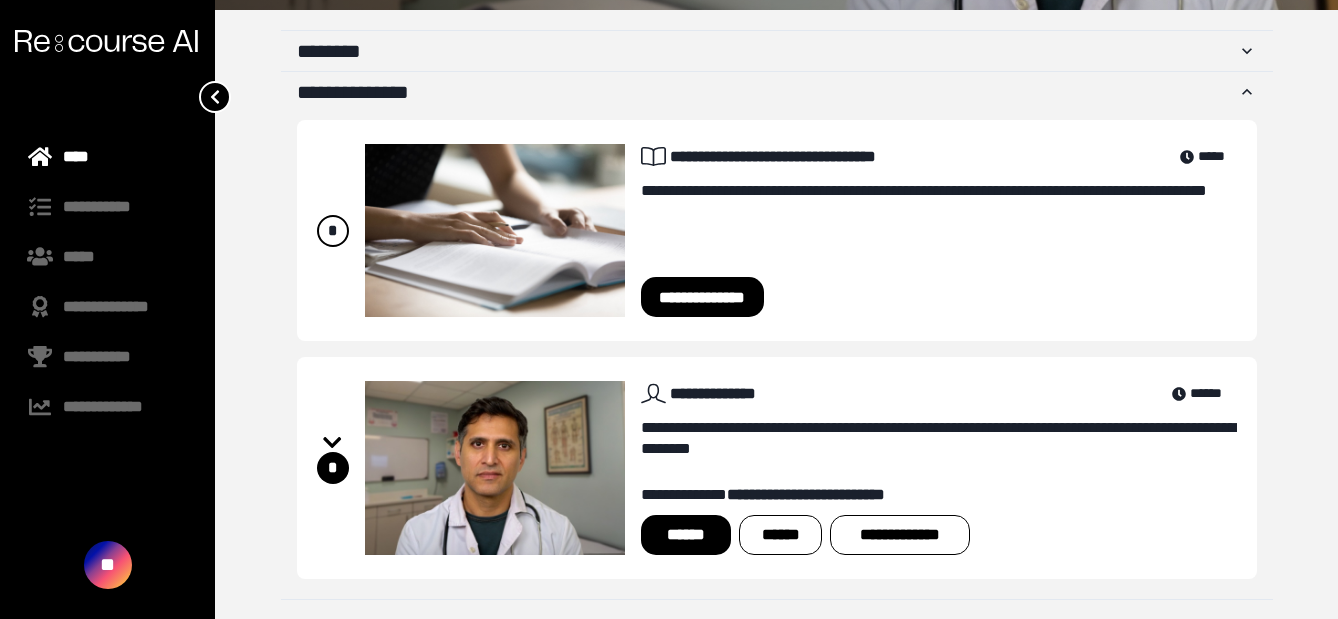 click on "**********" at bounding box center [939, 467] 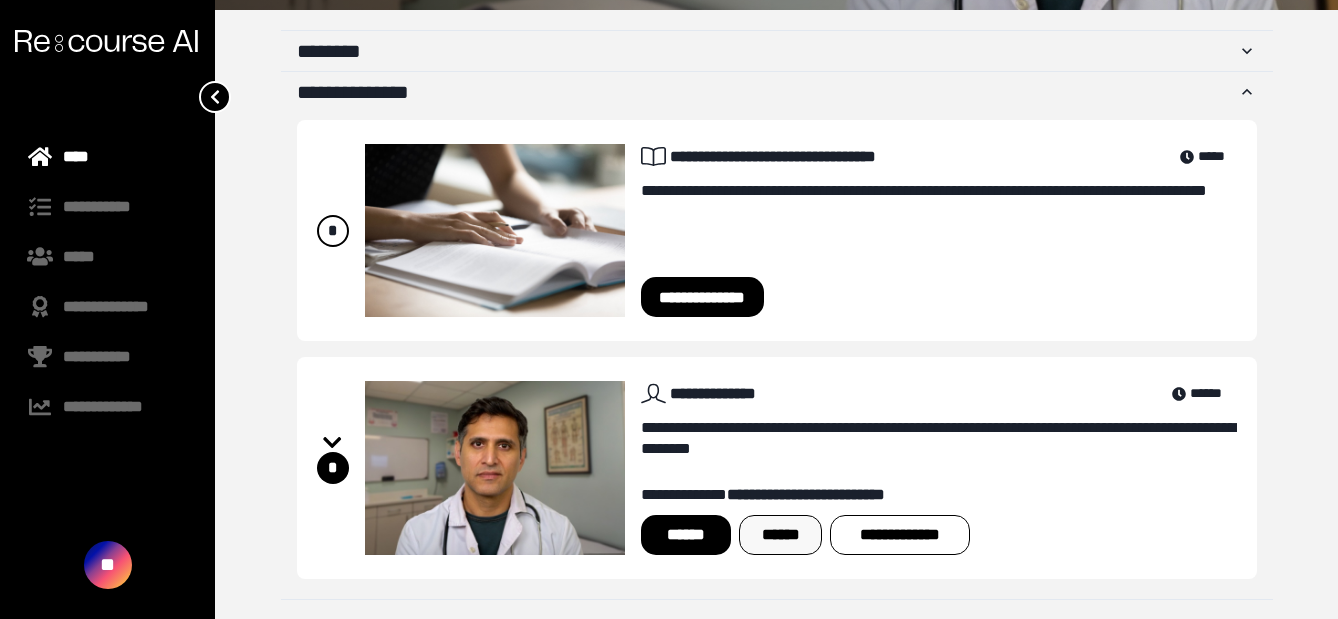 click on "******" at bounding box center [780, 535] 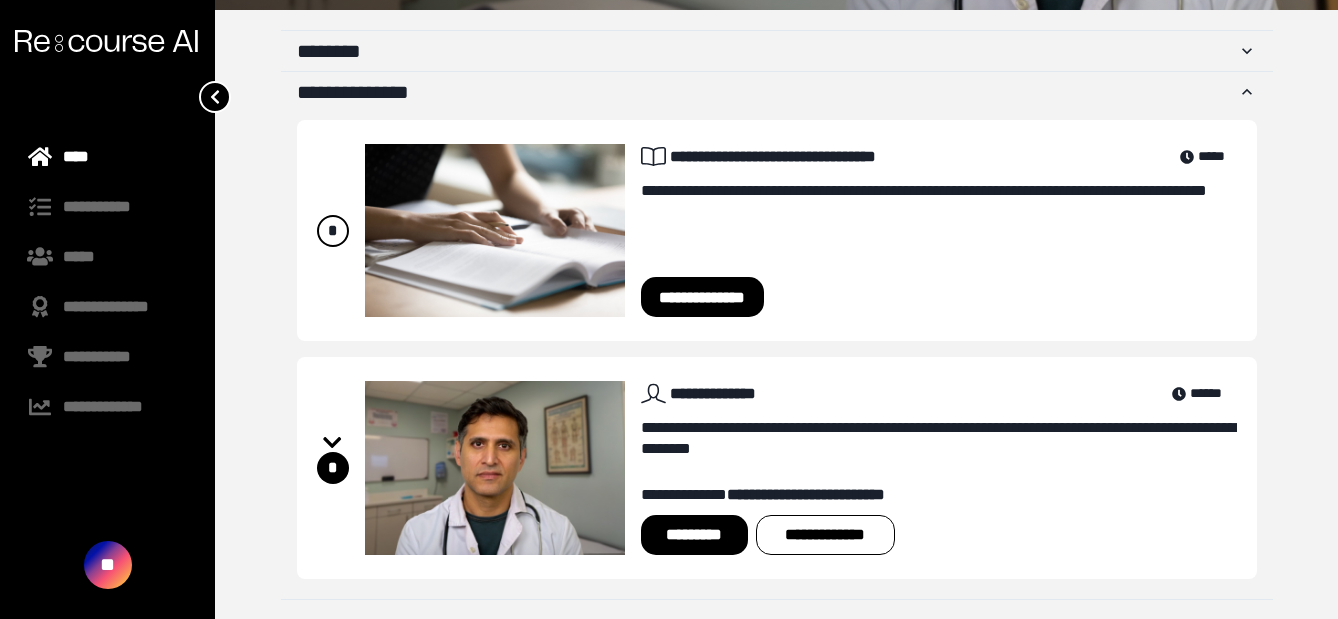 click on "*********" at bounding box center (694, 535) 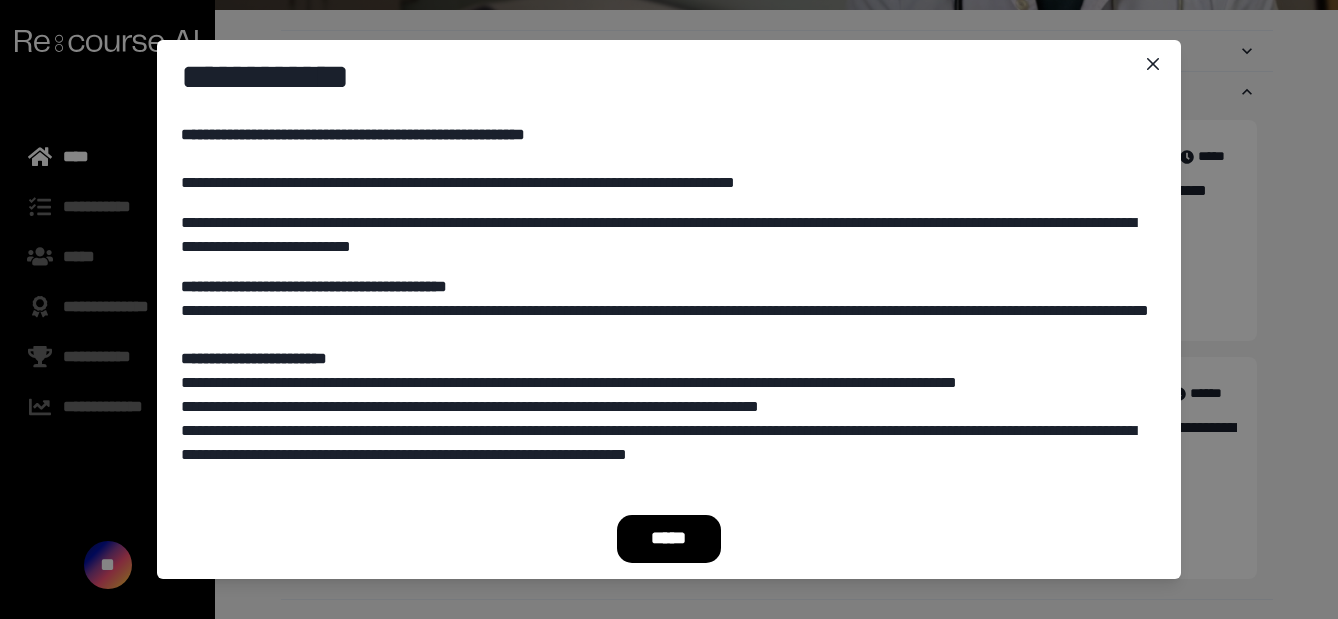 click on "*****" at bounding box center [669, 539] 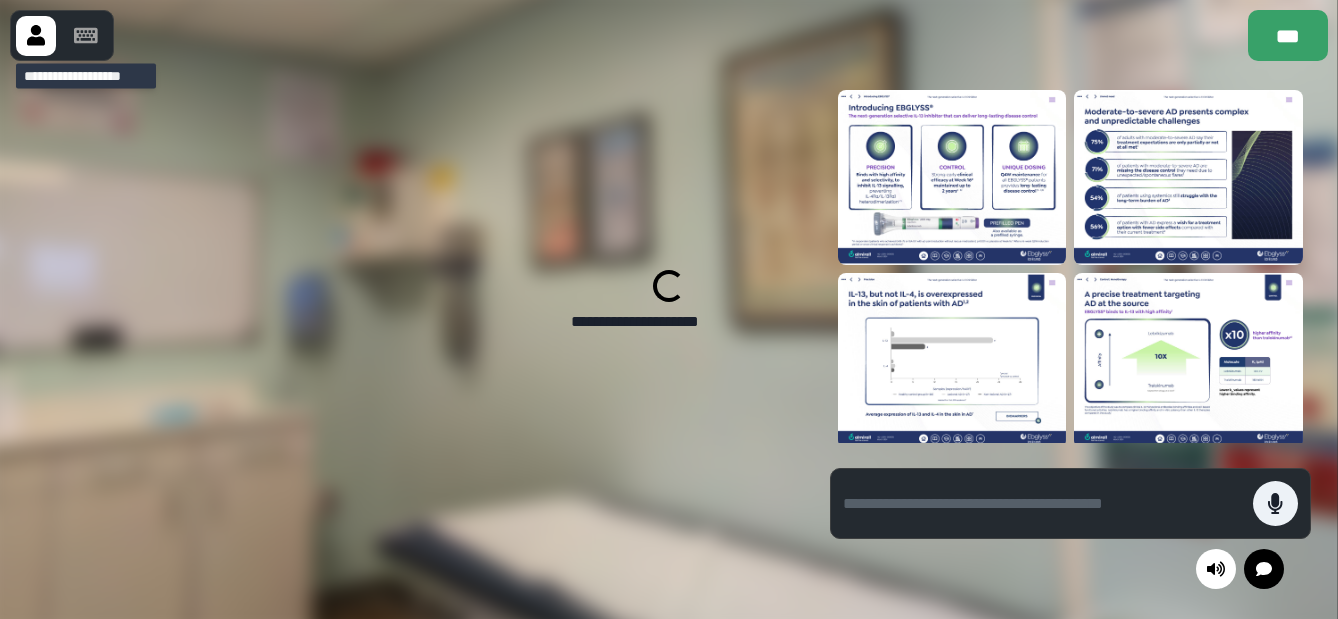 click at bounding box center (86, 35) 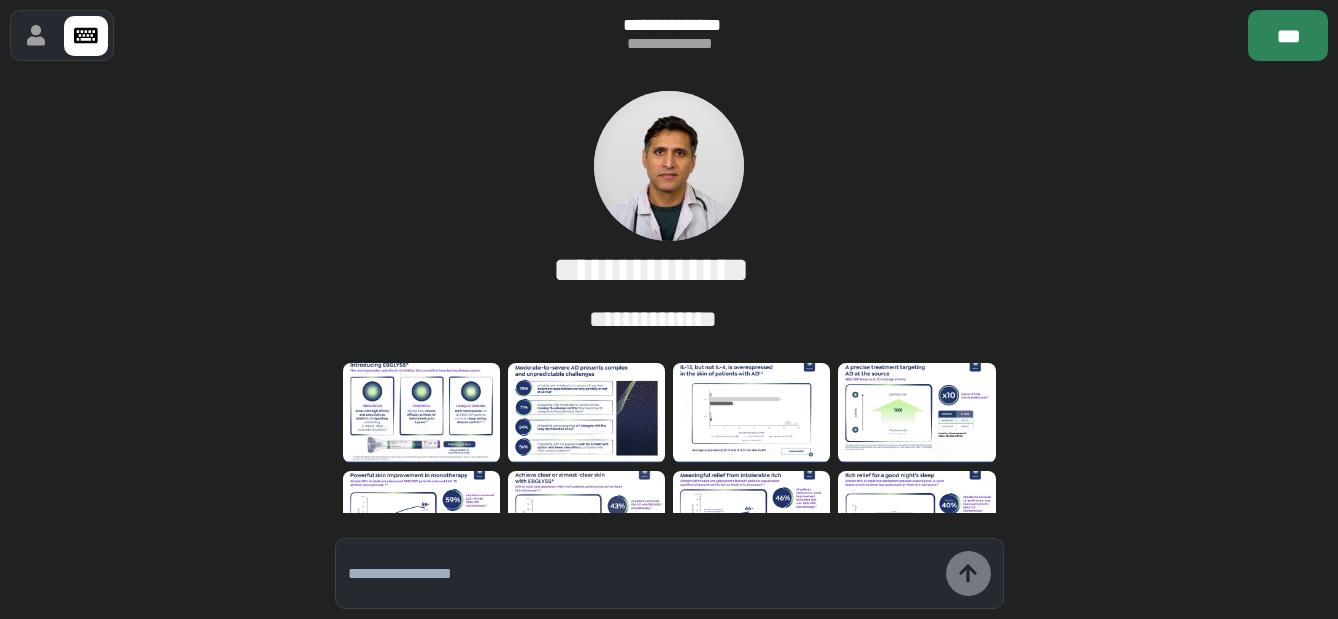 click on "***" at bounding box center [1288, 35] 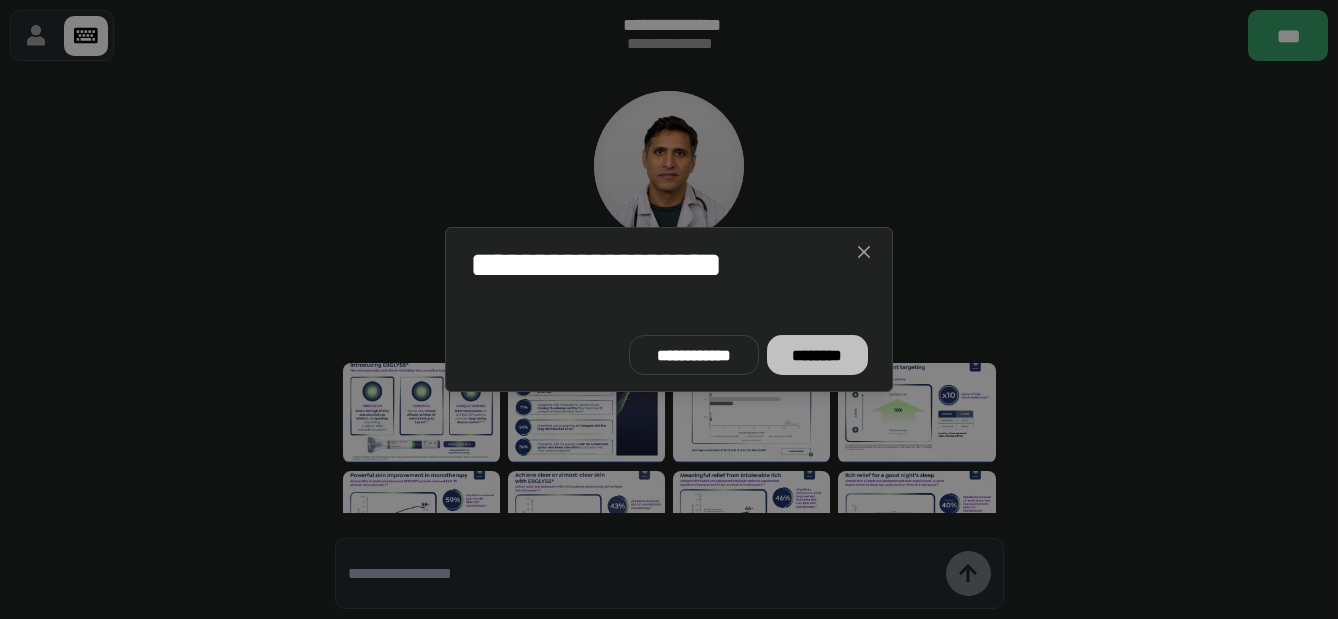 click on "********" at bounding box center [817, 355] 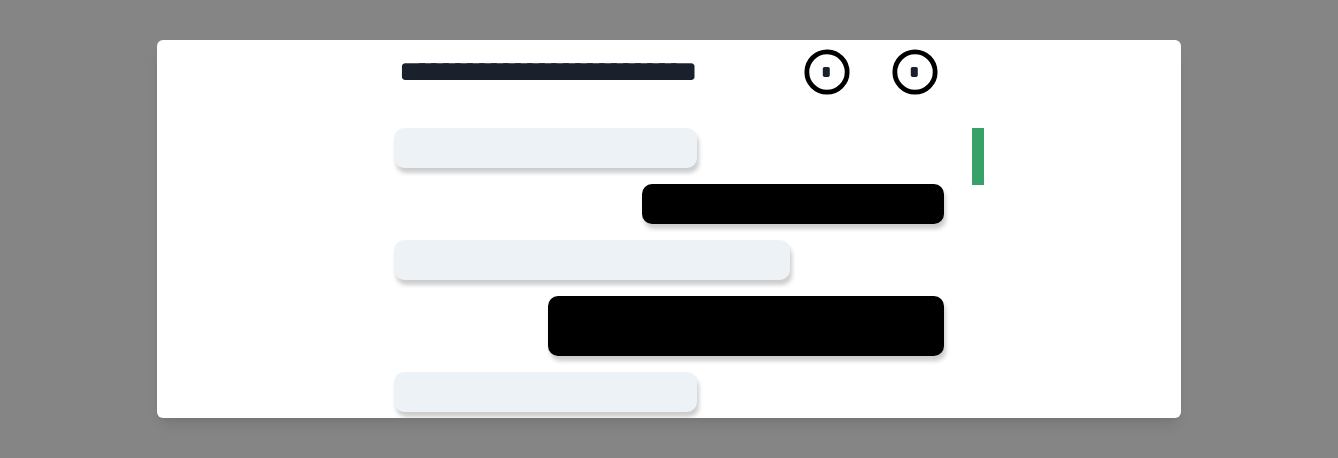 click on "**********" at bounding box center [669, 1196] 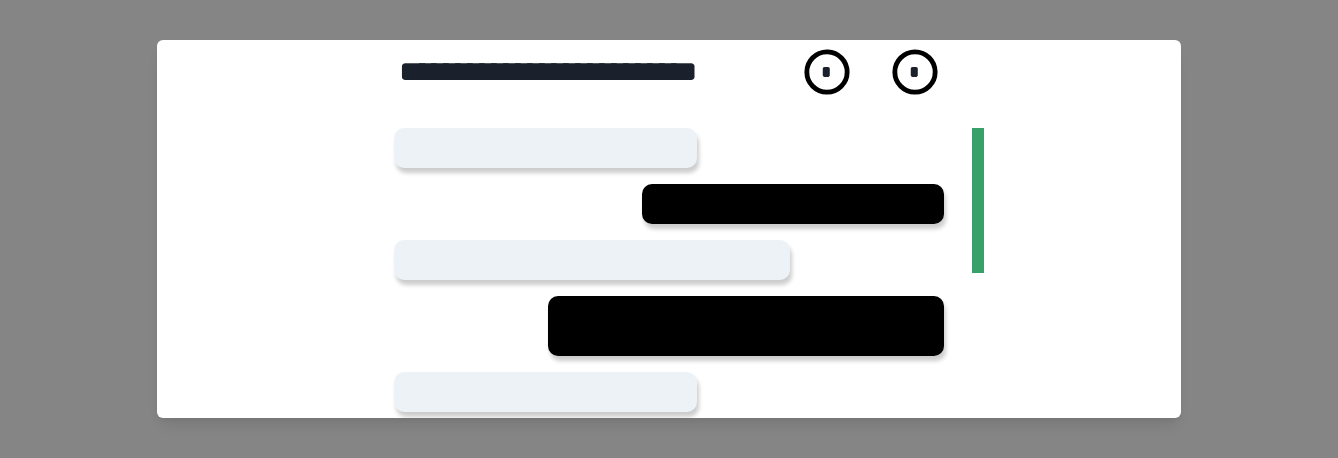 click on "**********" at bounding box center (669, 1196) 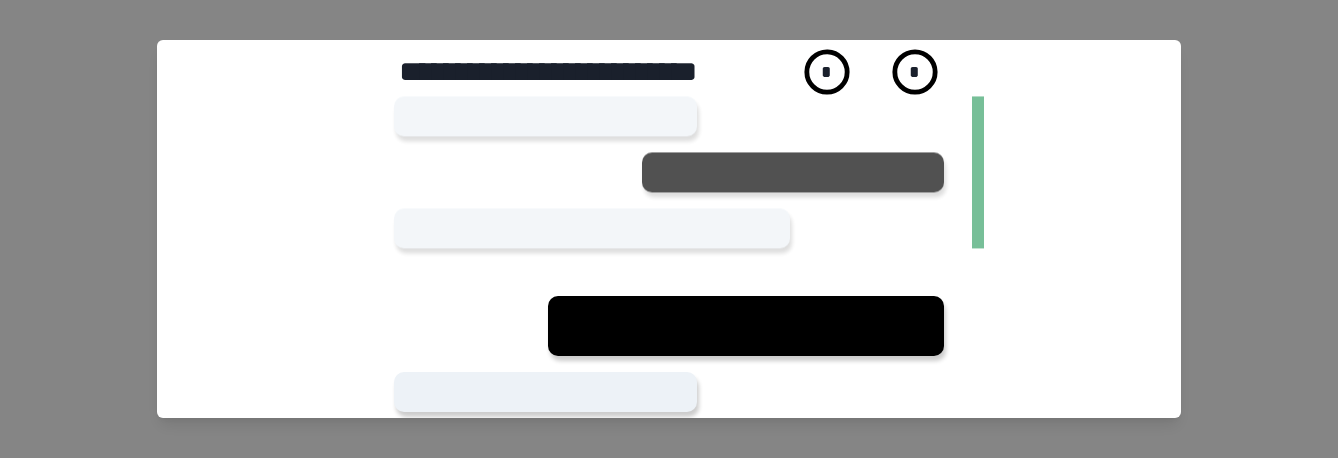 click on "**********" at bounding box center (669, 1196) 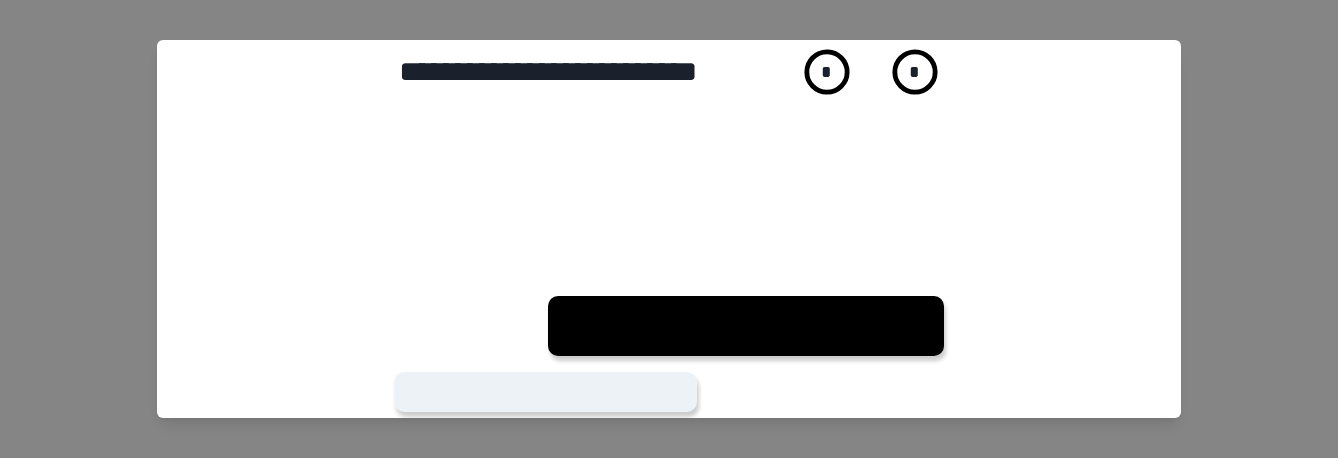 click on "**********" at bounding box center [669, 1196] 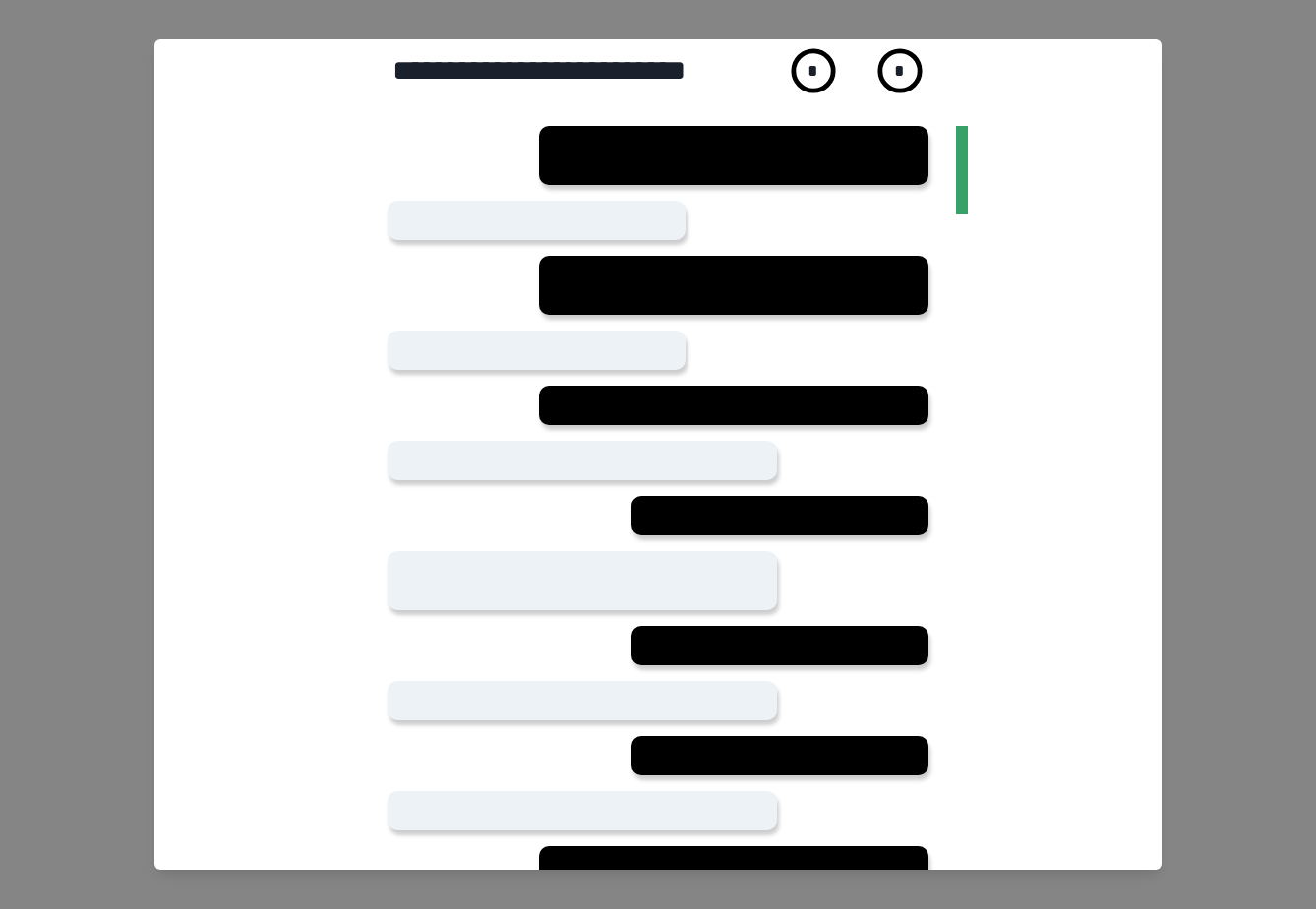 scroll, scrollTop: 69, scrollLeft: 0, axis: vertical 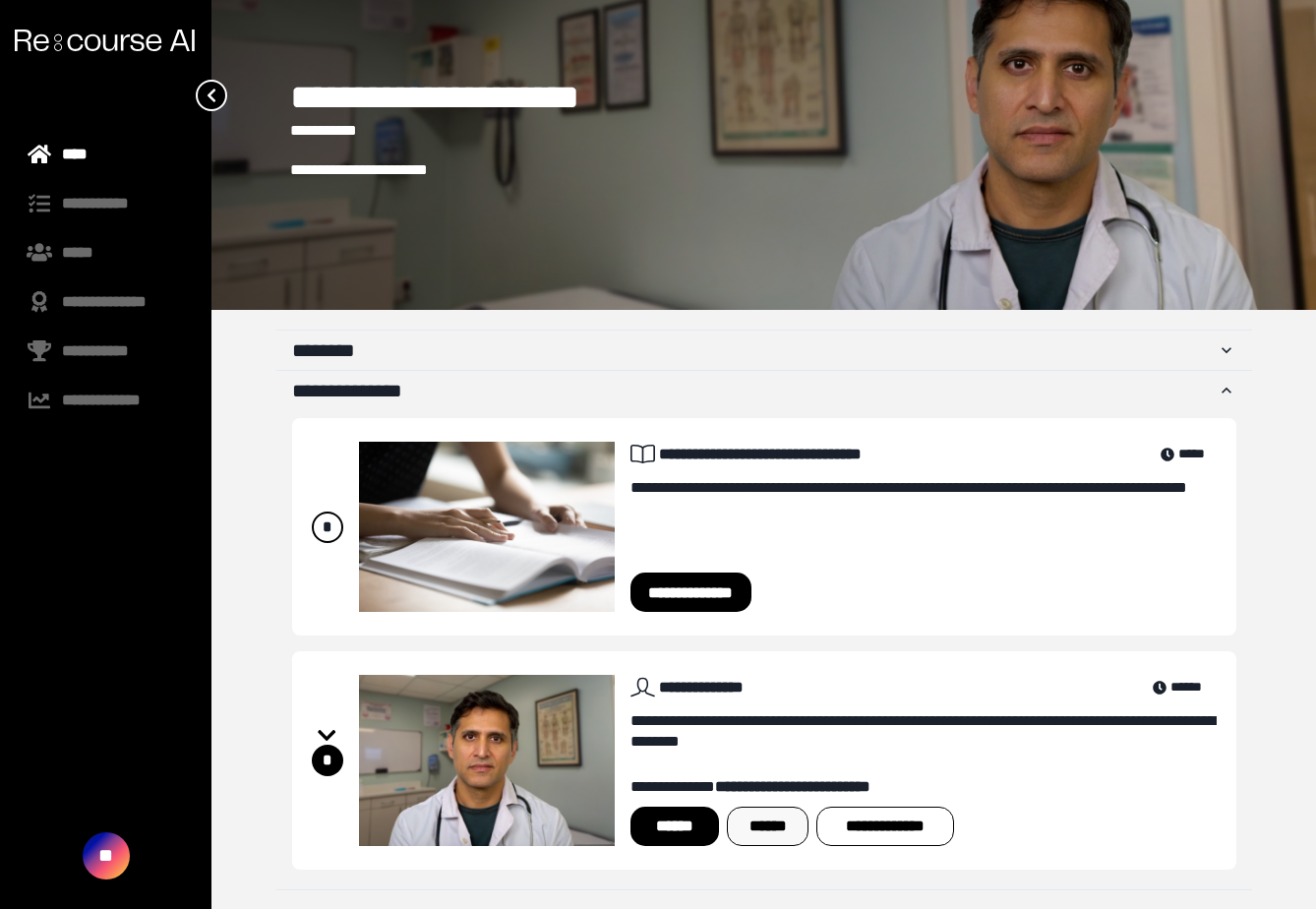 click on "******" at bounding box center (767, 826) 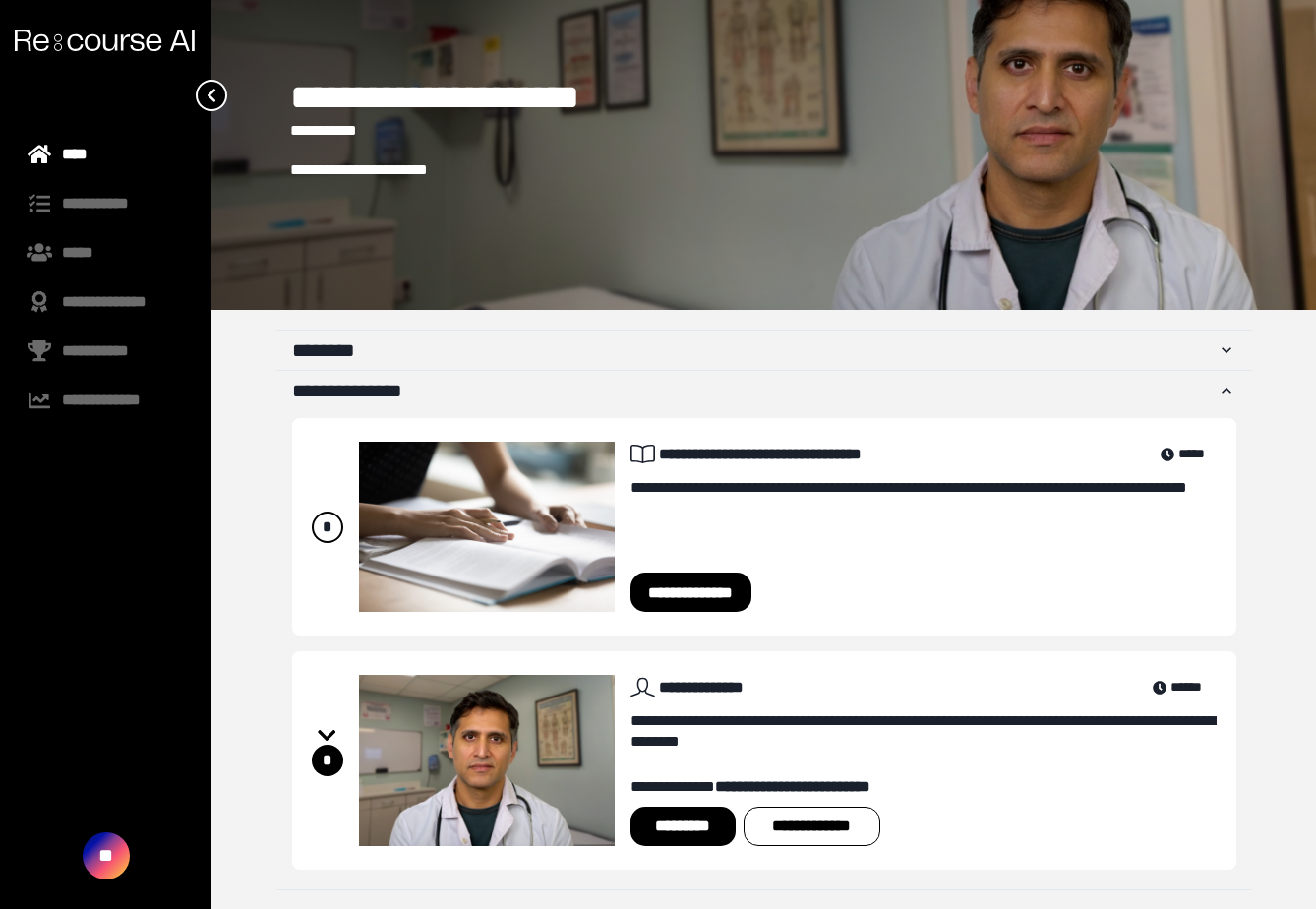 click on "*********" at bounding box center [683, 826] 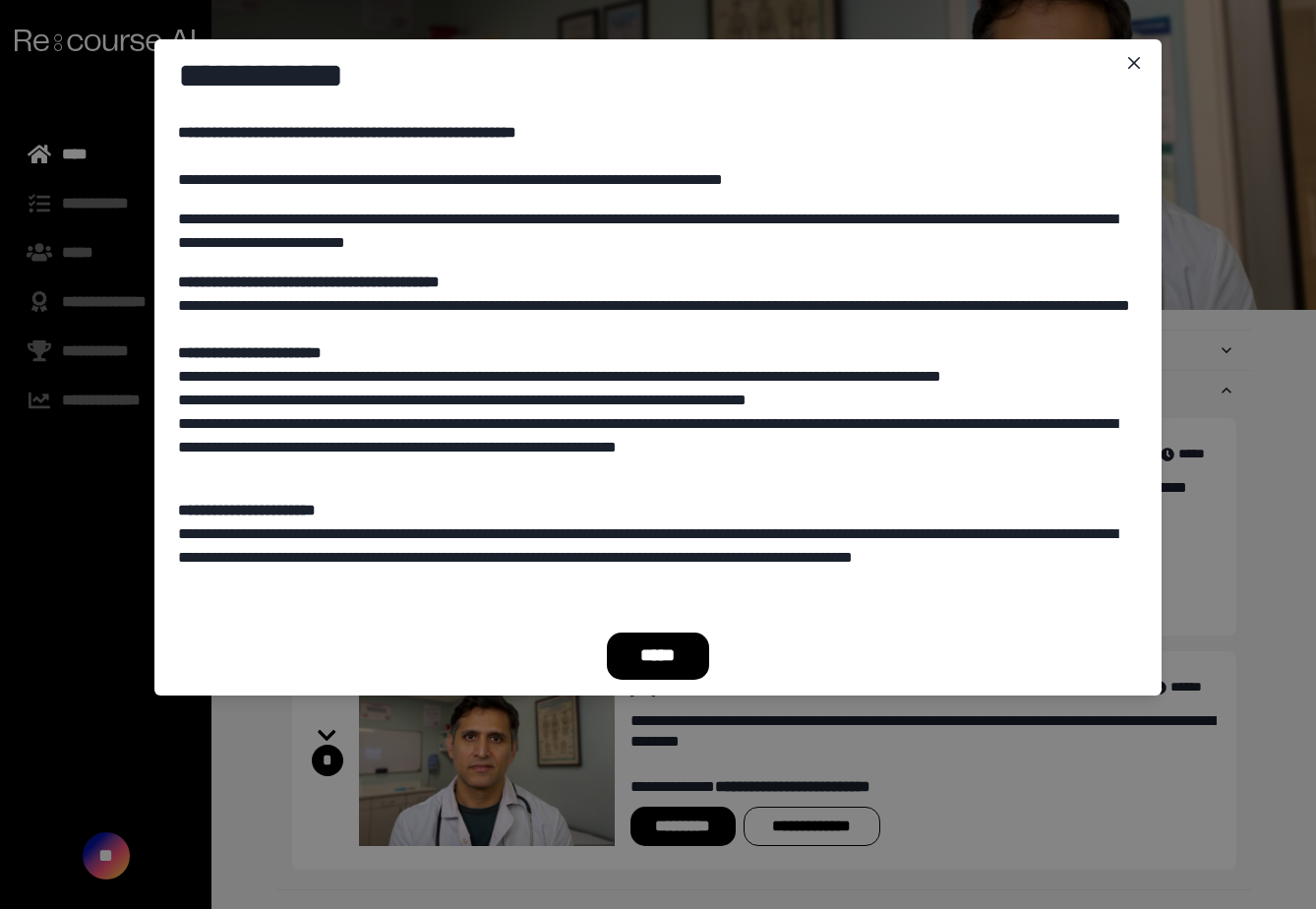 click on "*****" at bounding box center (658, 656) 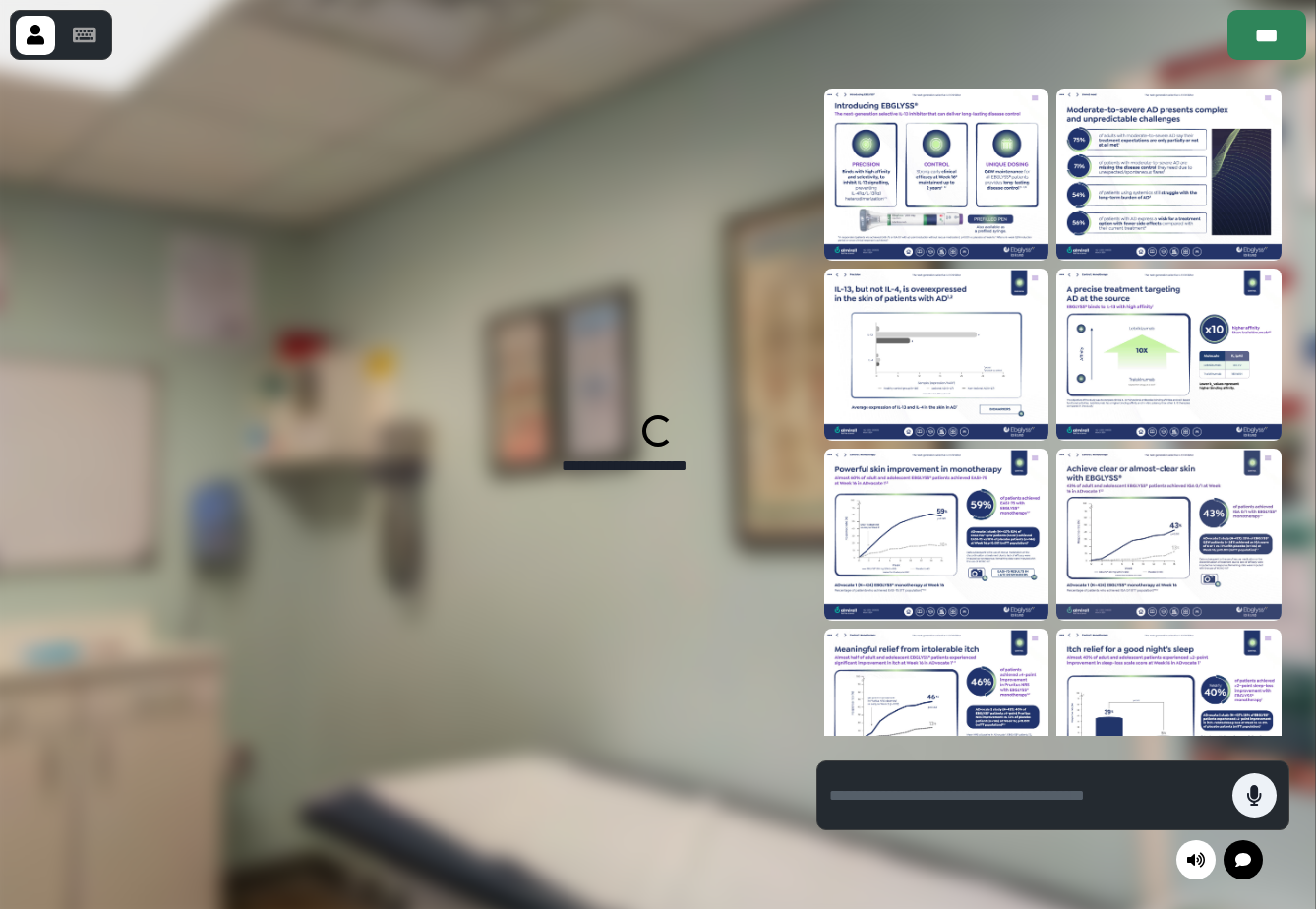 click on "***" at bounding box center [1267, 34] 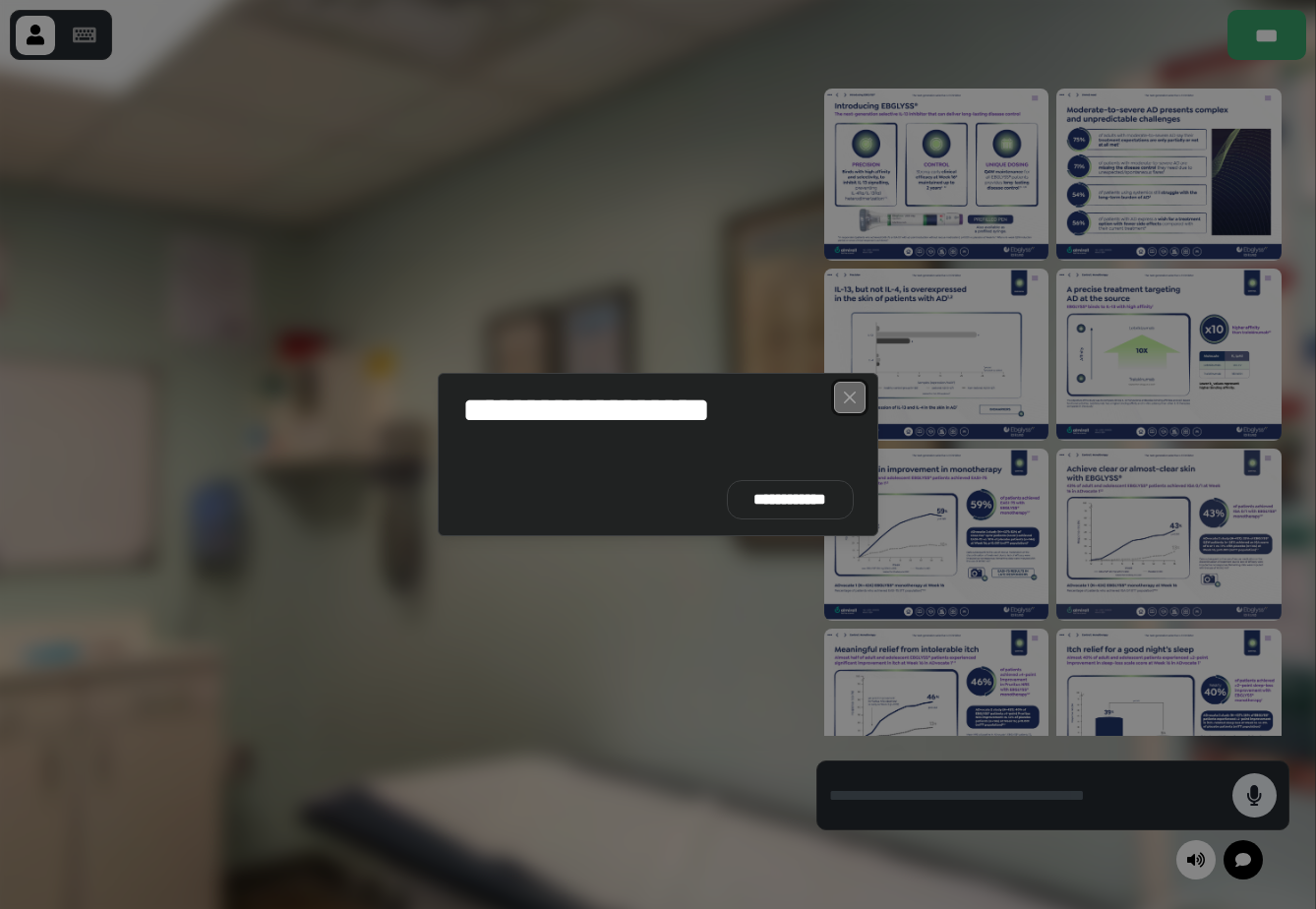 click at bounding box center [850, 397] 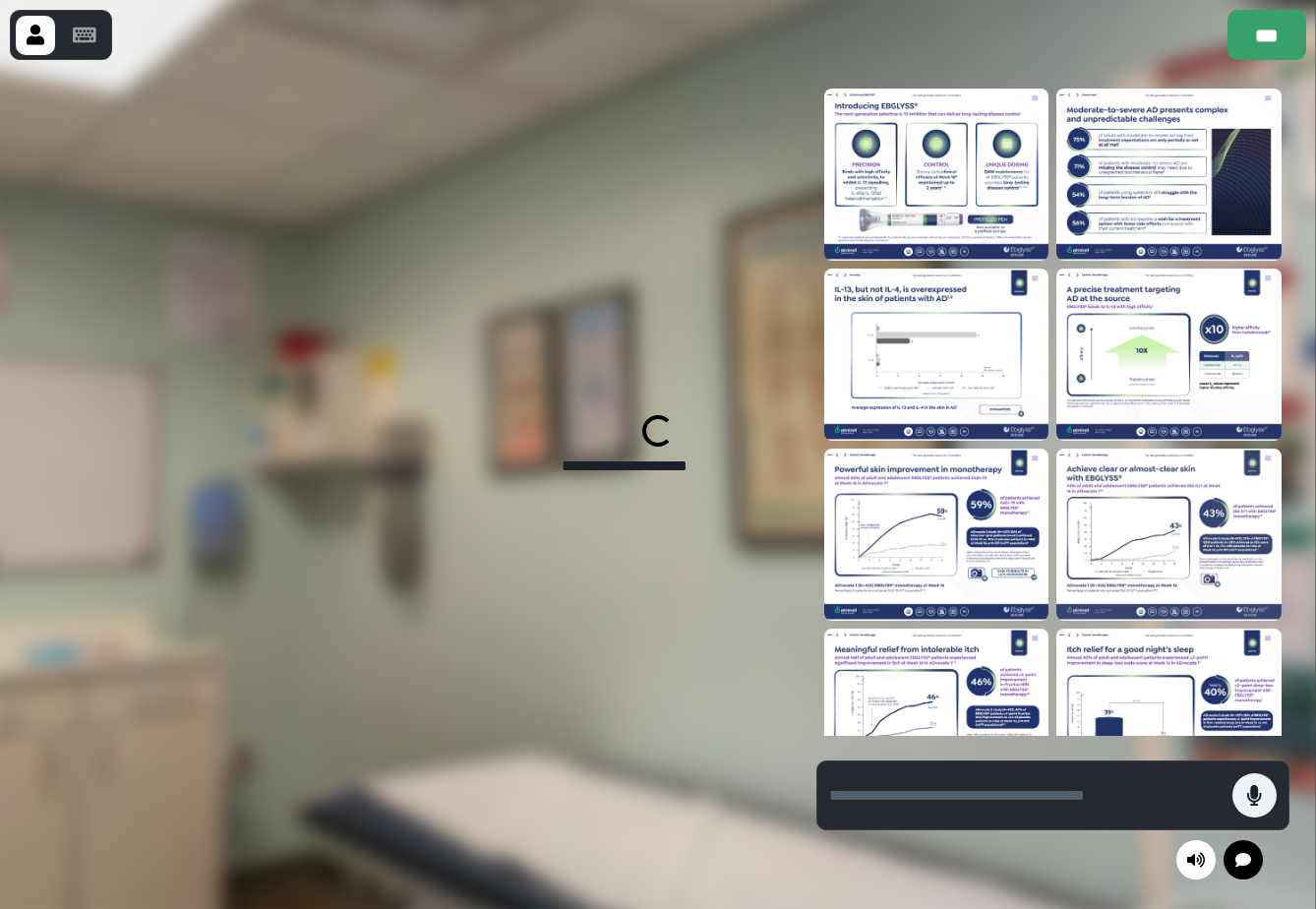 click at bounding box center [85, 35] 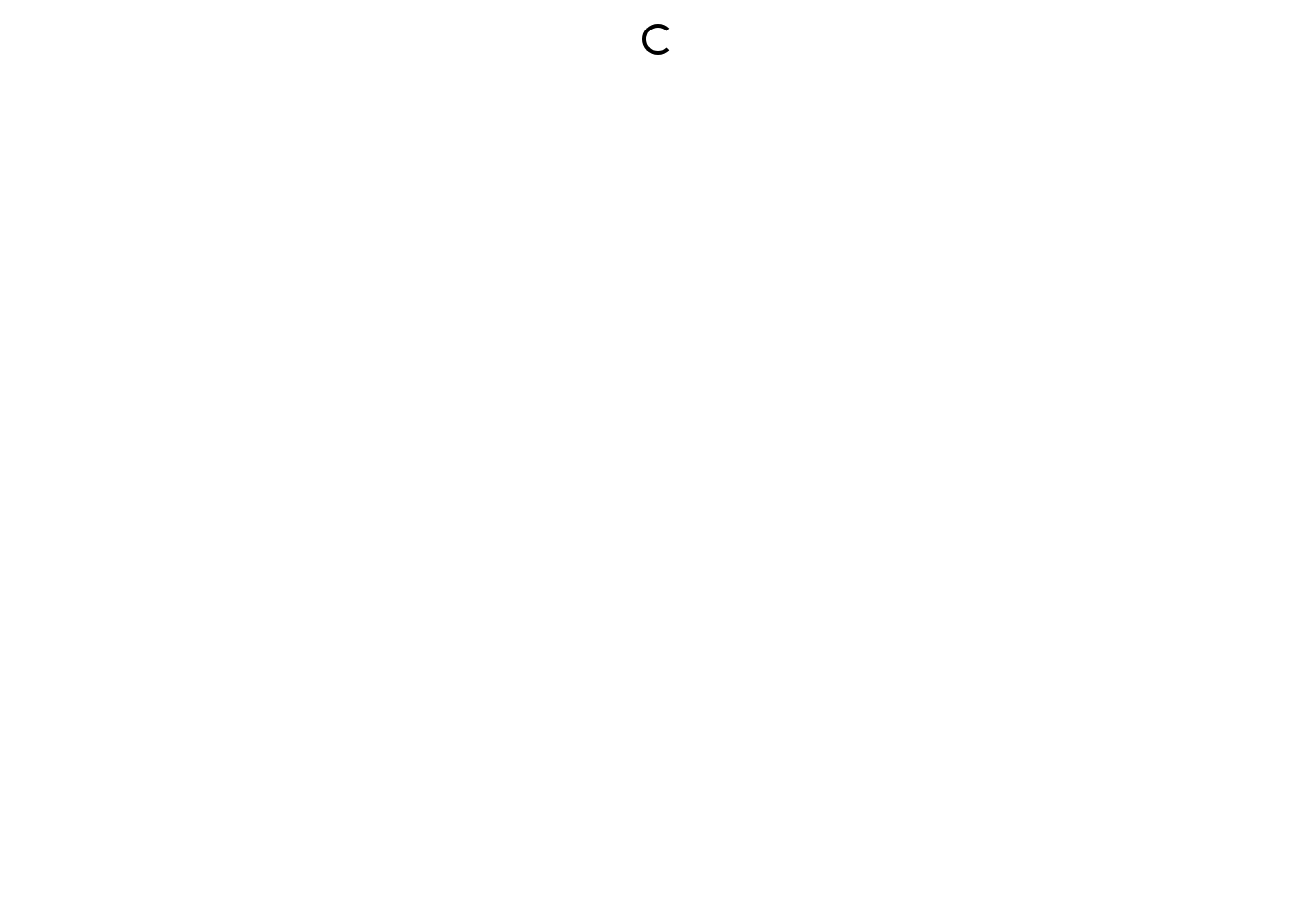 scroll, scrollTop: 0, scrollLeft: 0, axis: both 